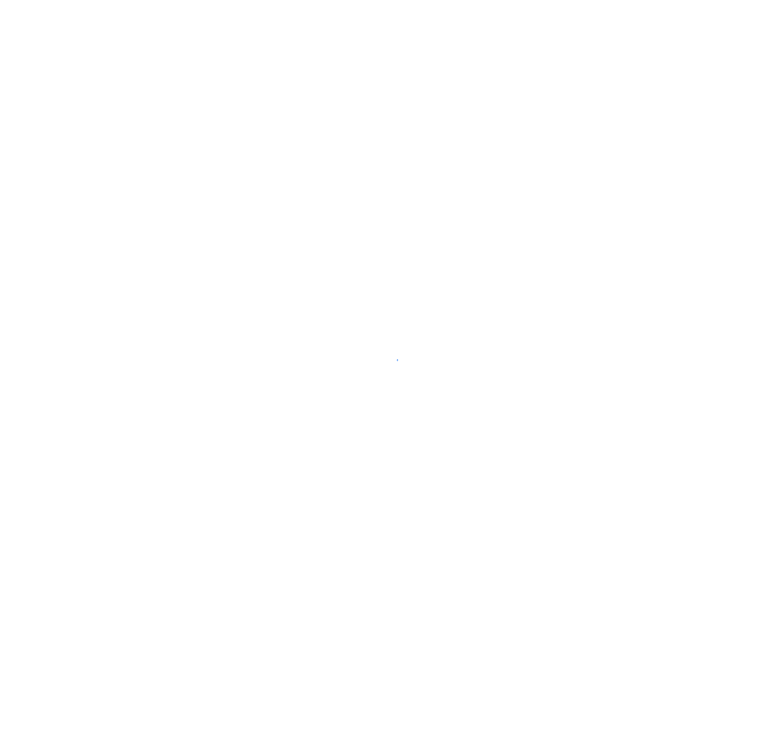 scroll, scrollTop: 0, scrollLeft: 0, axis: both 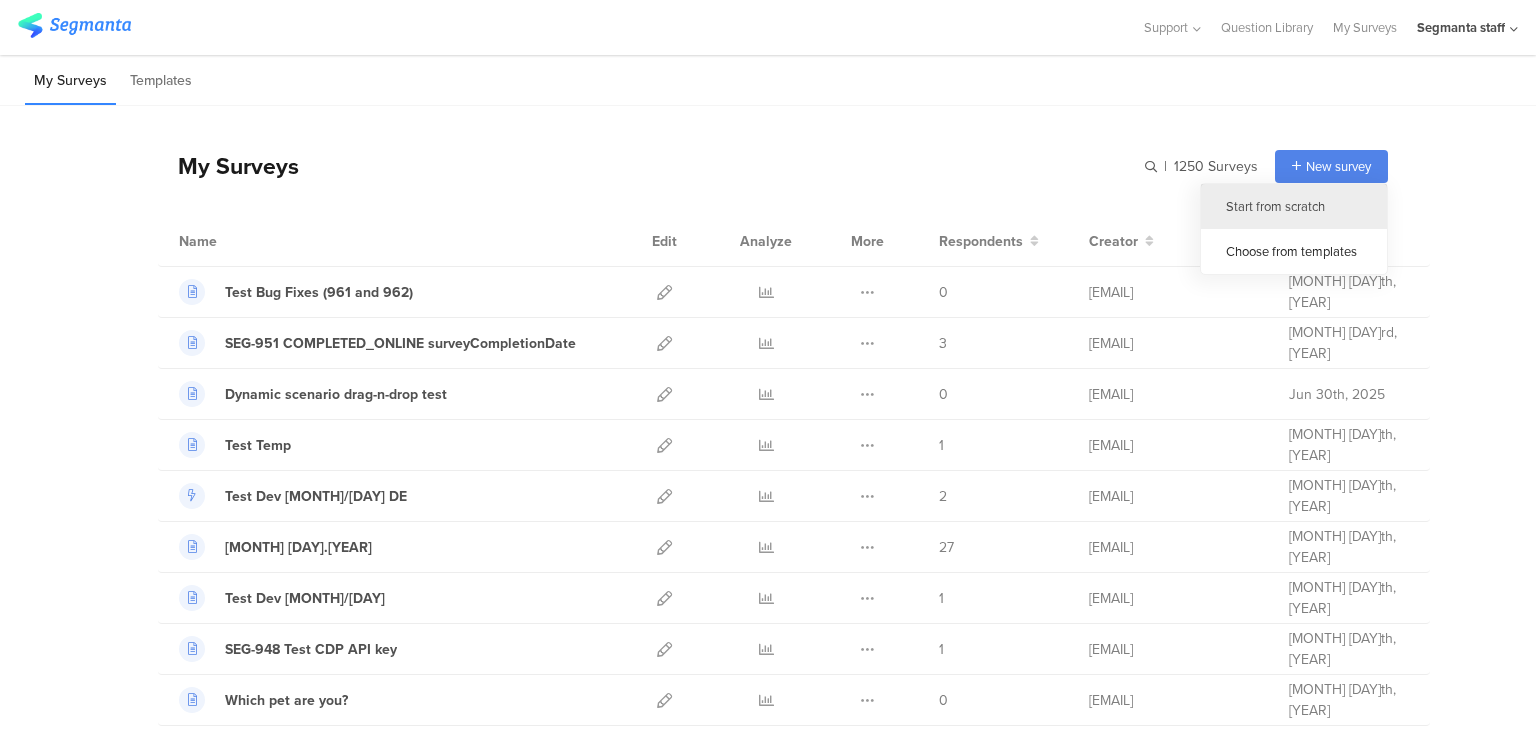 click on "Start from scratch" at bounding box center (1294, 206) 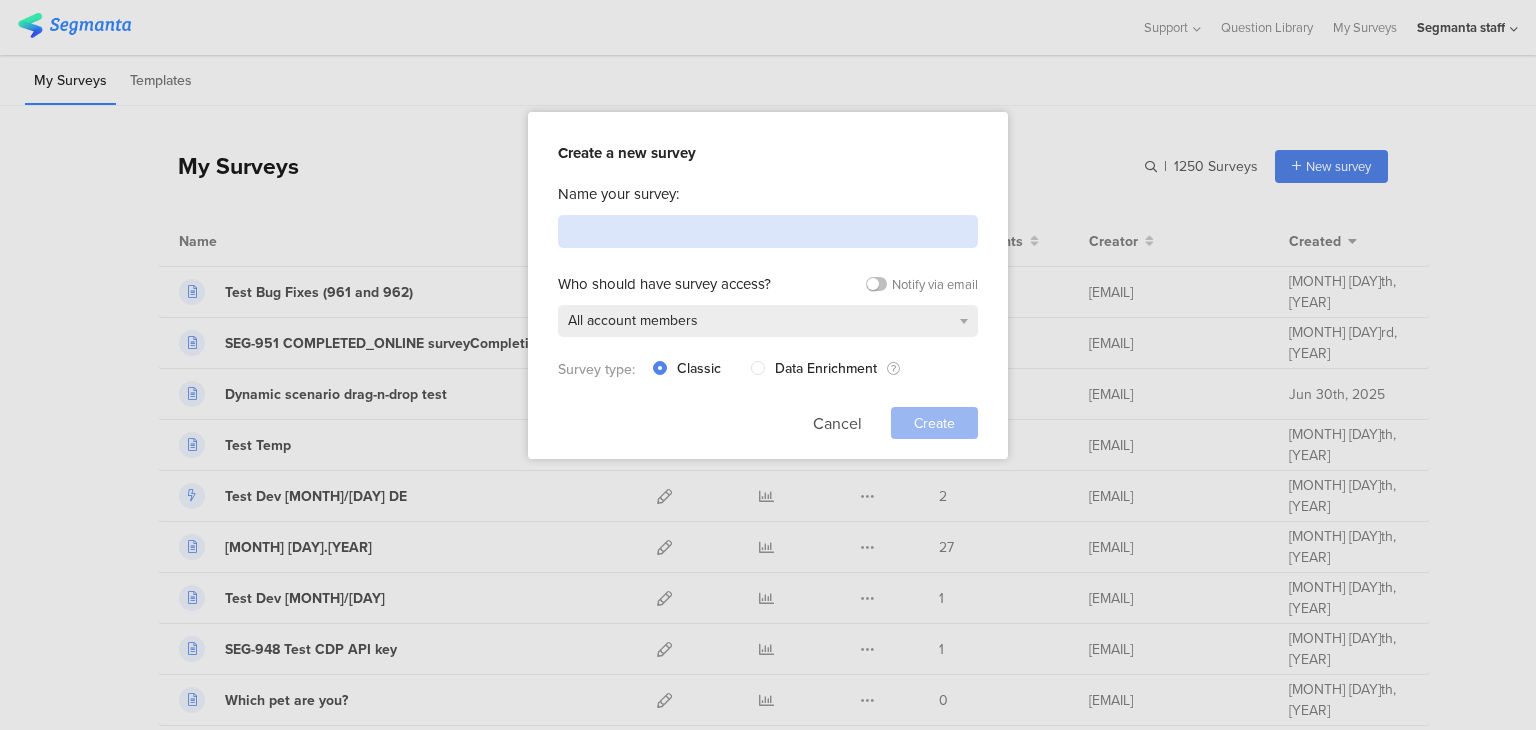 click at bounding box center [768, 231] 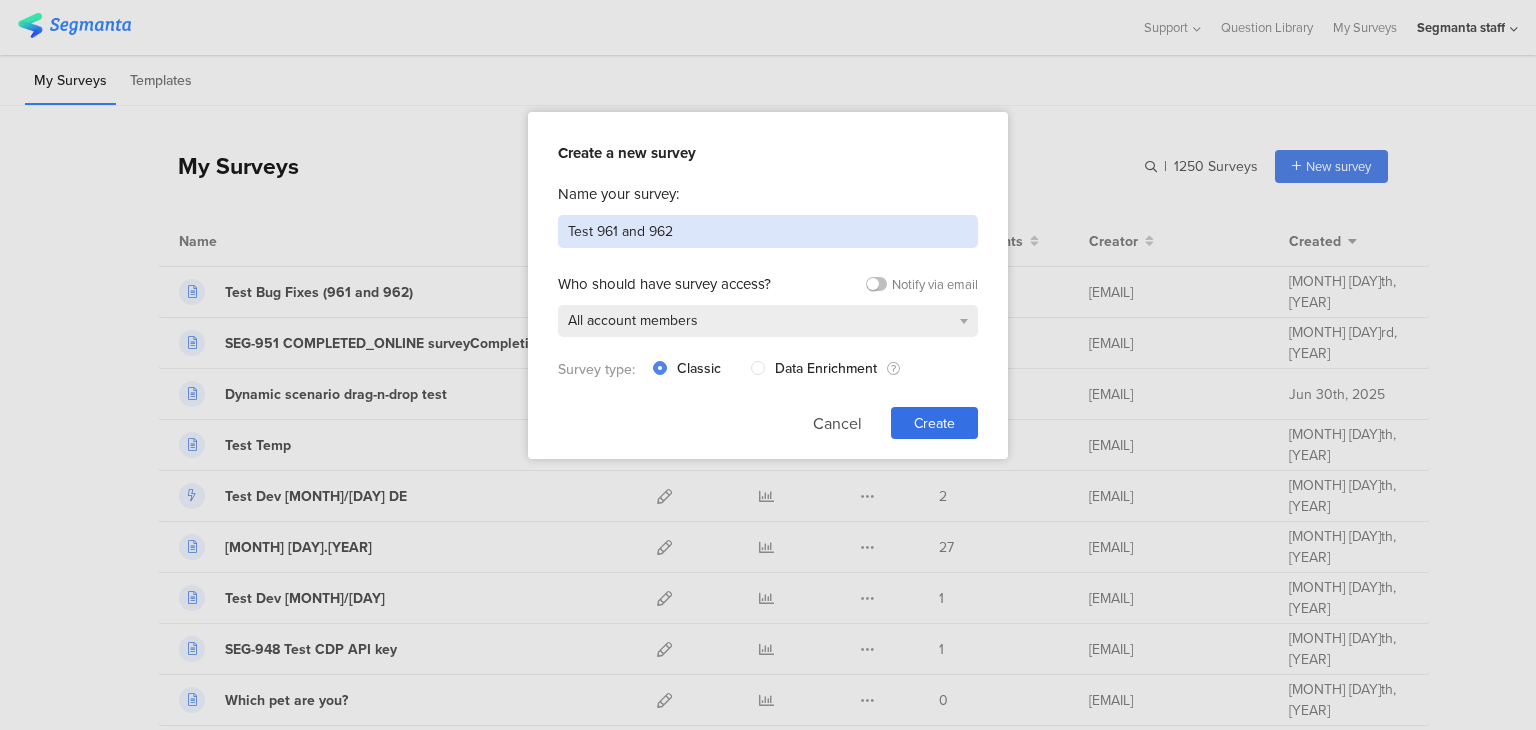 type on "Test 961 and 962" 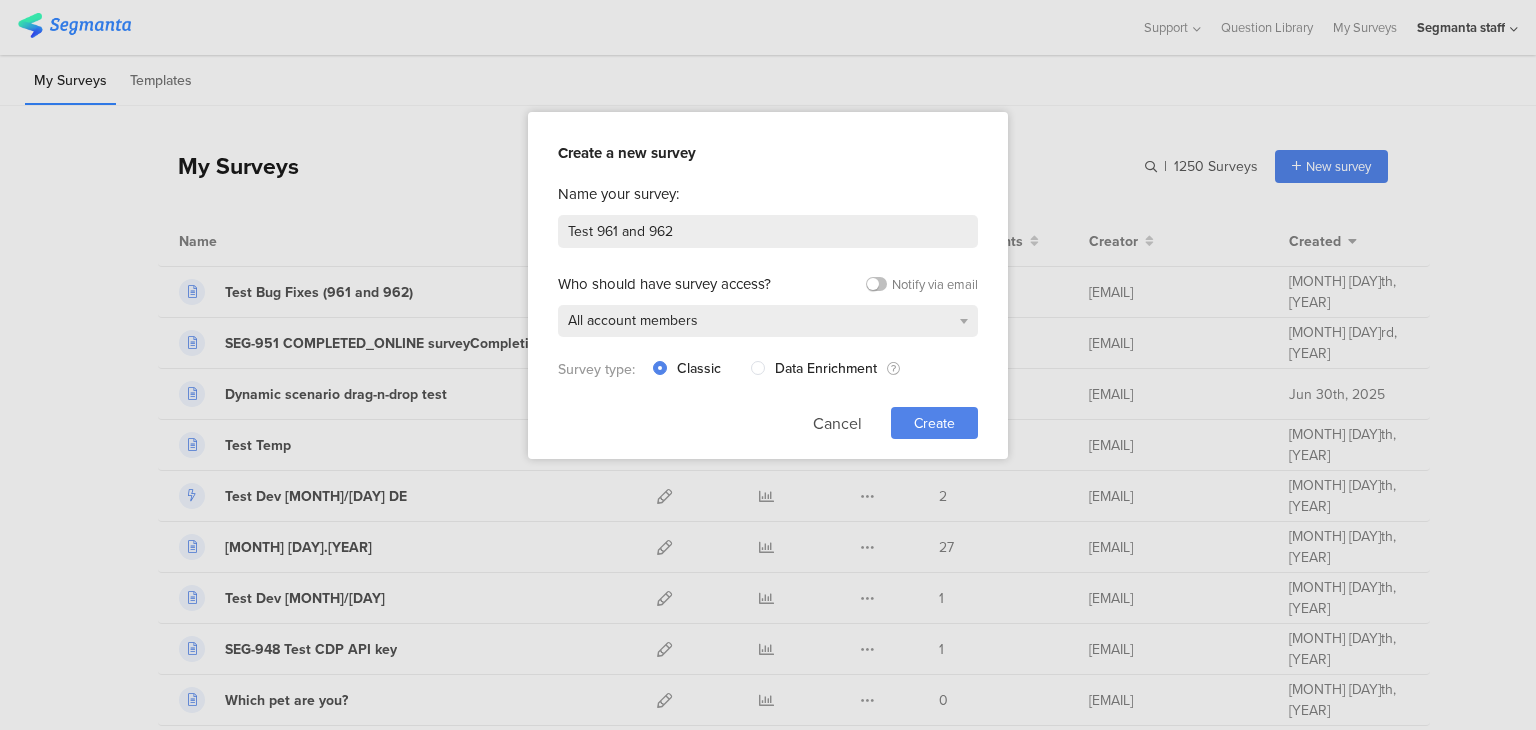 click on "Create" at bounding box center [934, 423] 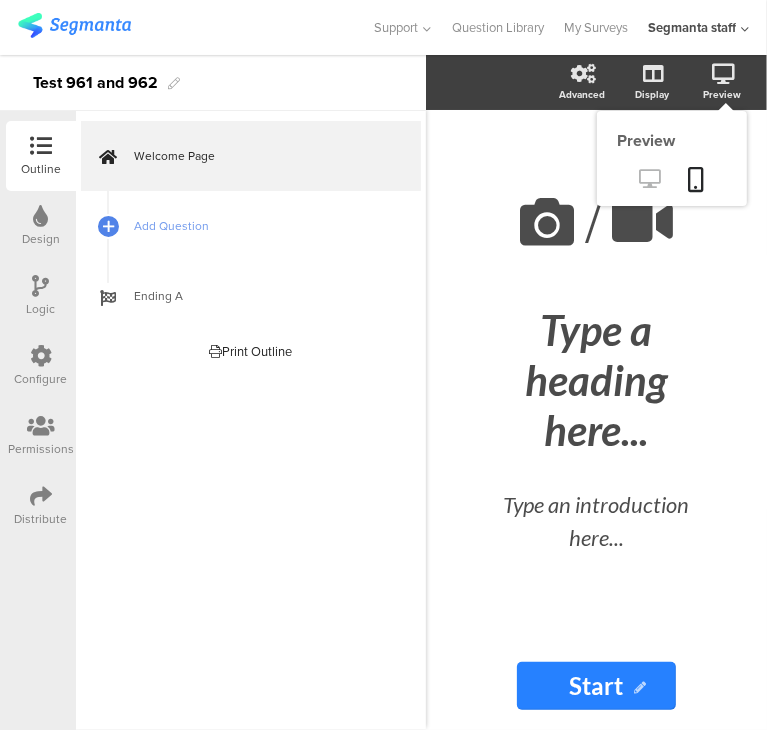 click at bounding box center [650, 178] 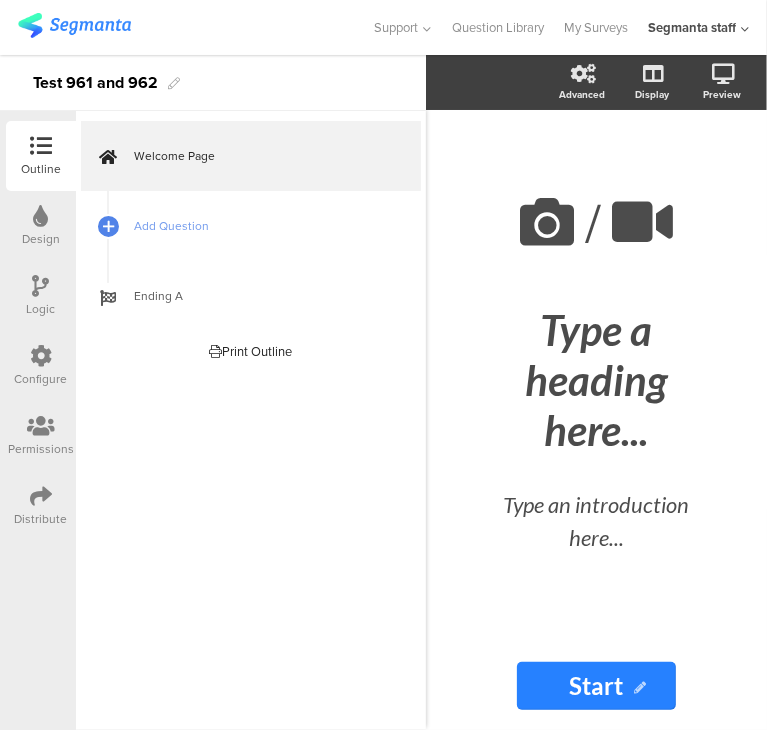 click at bounding box center [41, 496] 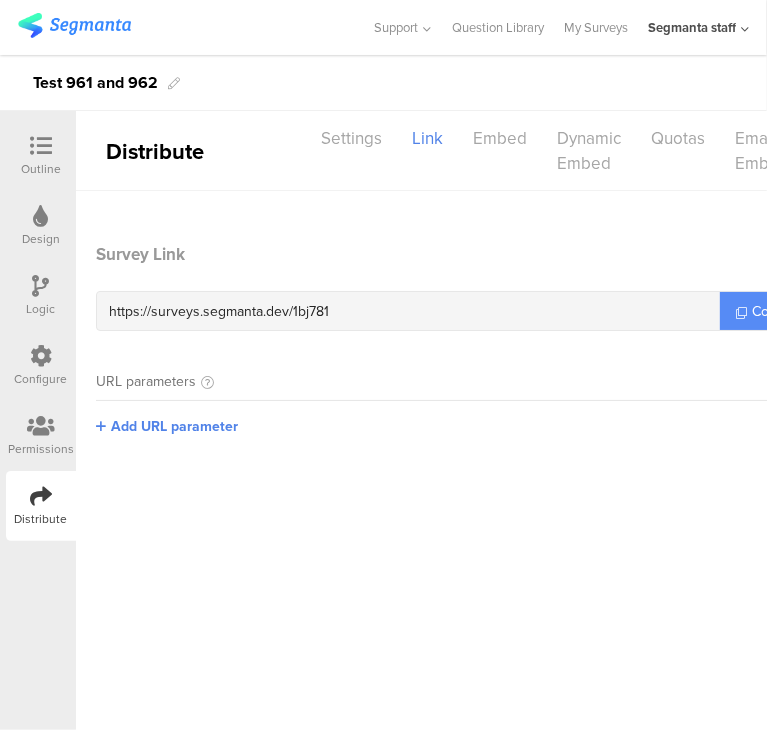 click at bounding box center [741, 312] 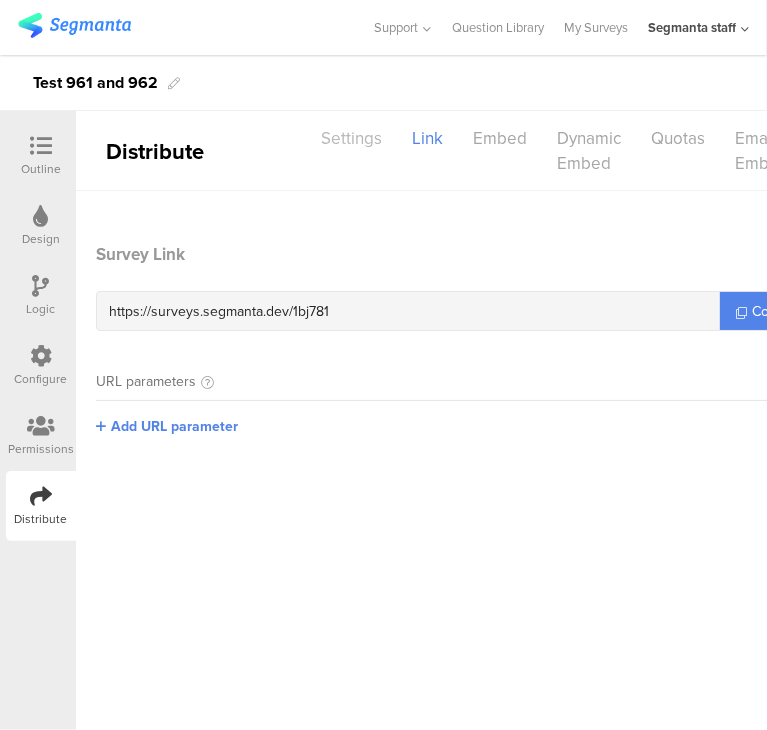 click on "Settings" at bounding box center [351, 138] 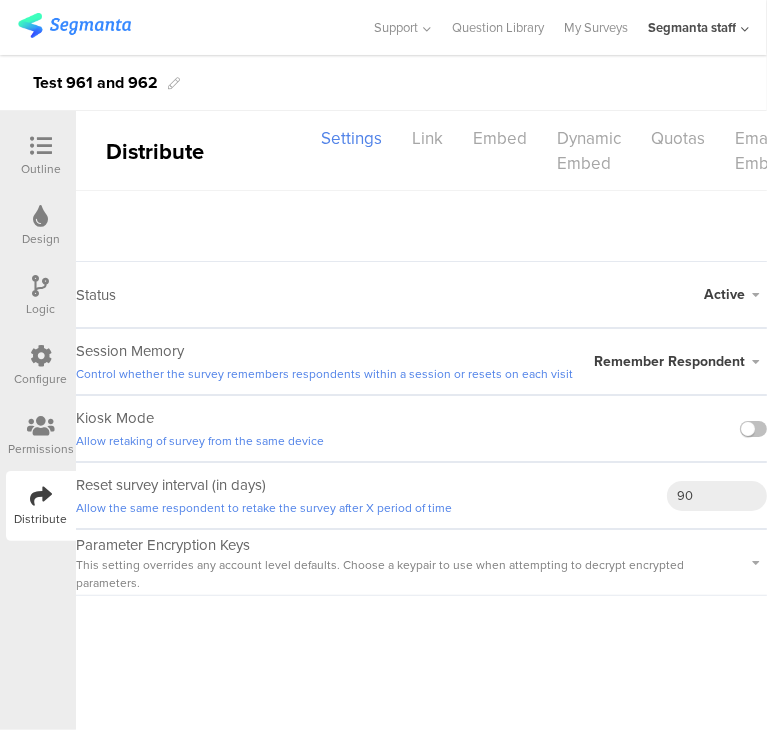 click at bounding box center [735, 294] 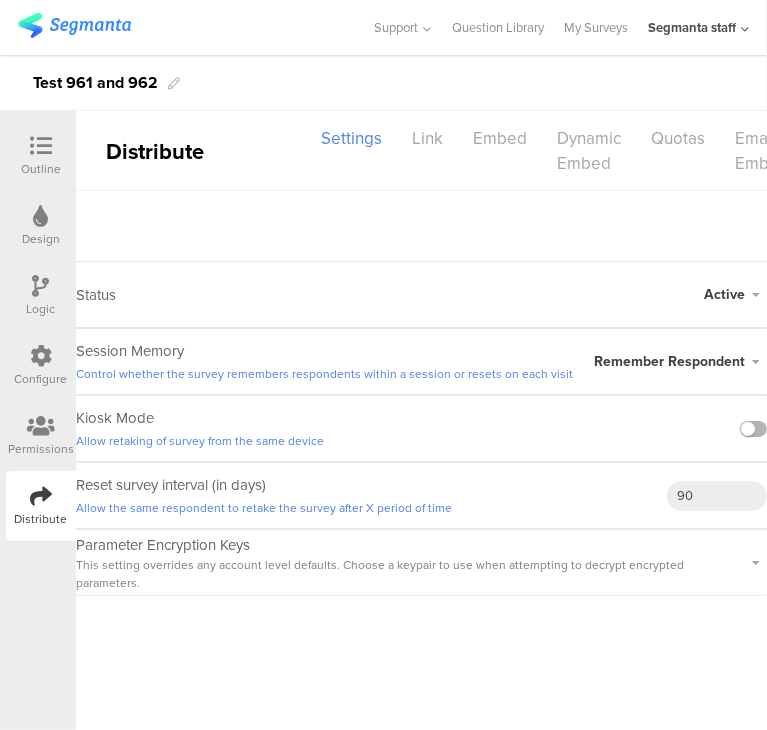 click at bounding box center [753, 429] 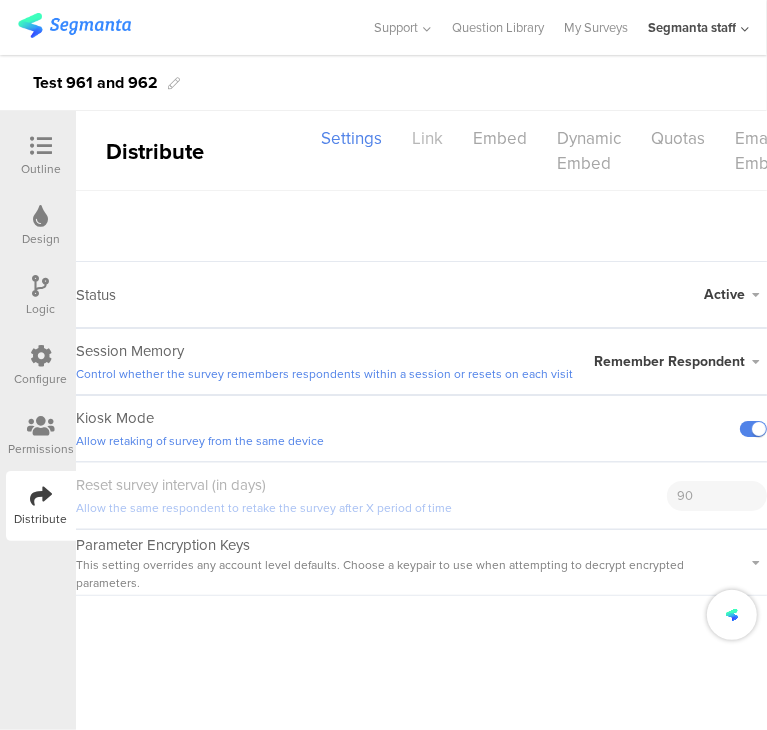 click on "Link" at bounding box center (351, 138) 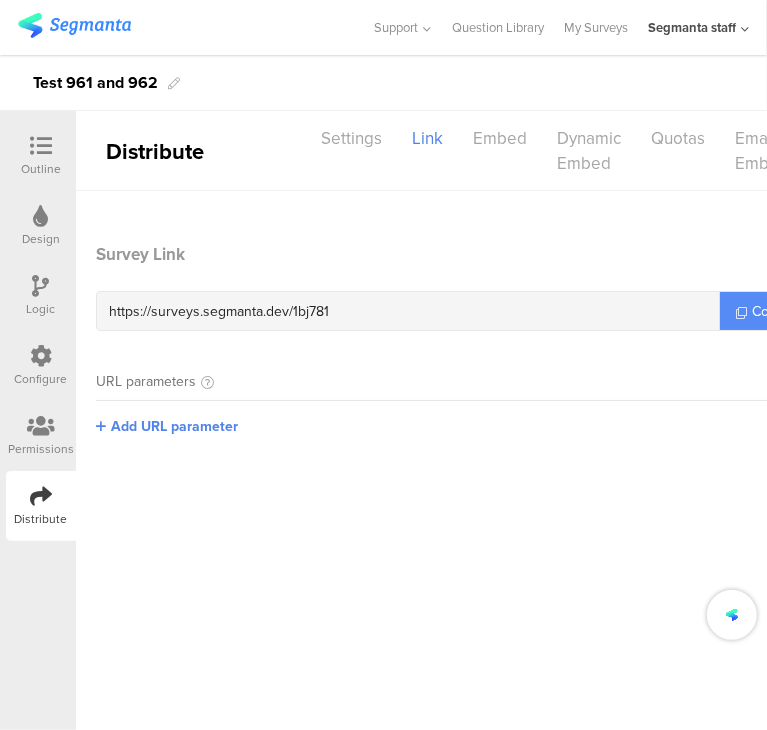 click on "Copy" at bounding box center (760, 311) 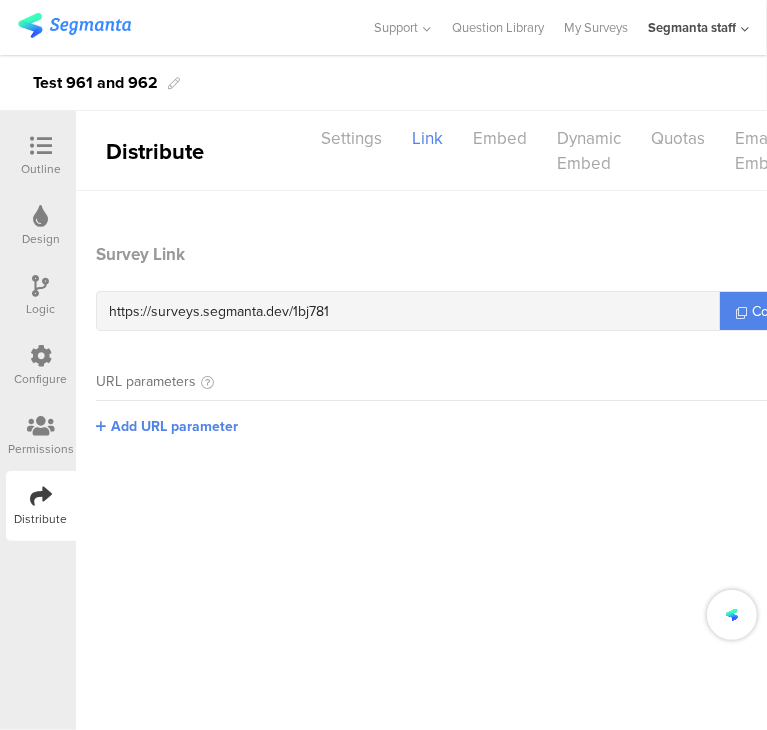 click on "https://surveys.segmanta.dev/1bj781     Copy" at bounding box center [448, 311] 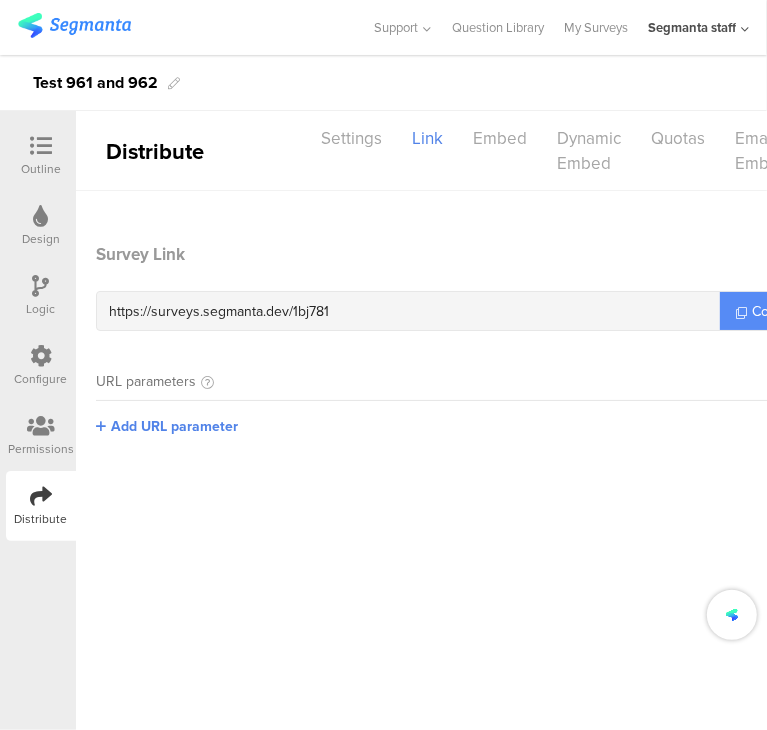 click on "Copy" at bounding box center [760, 311] 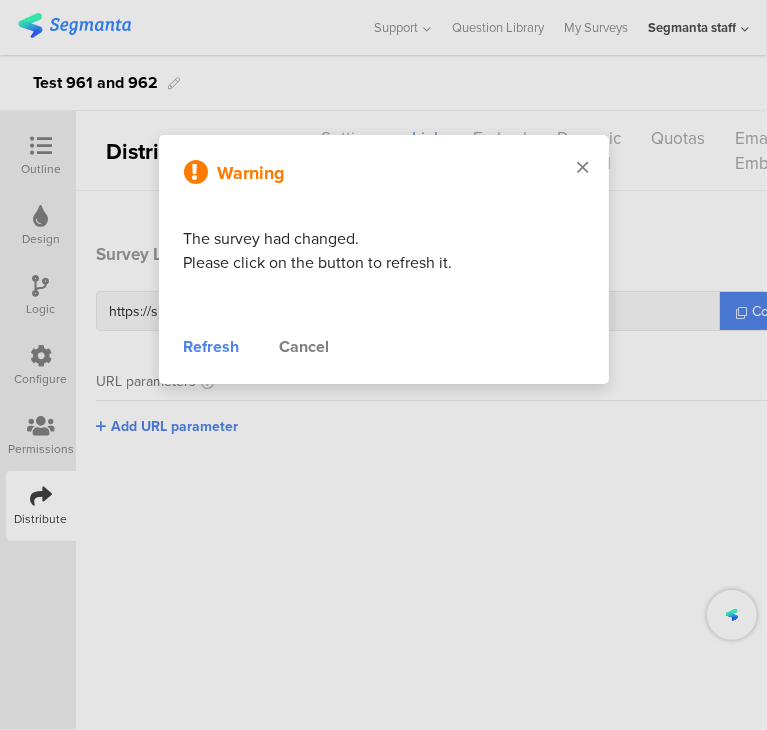 click at bounding box center (583, 167) 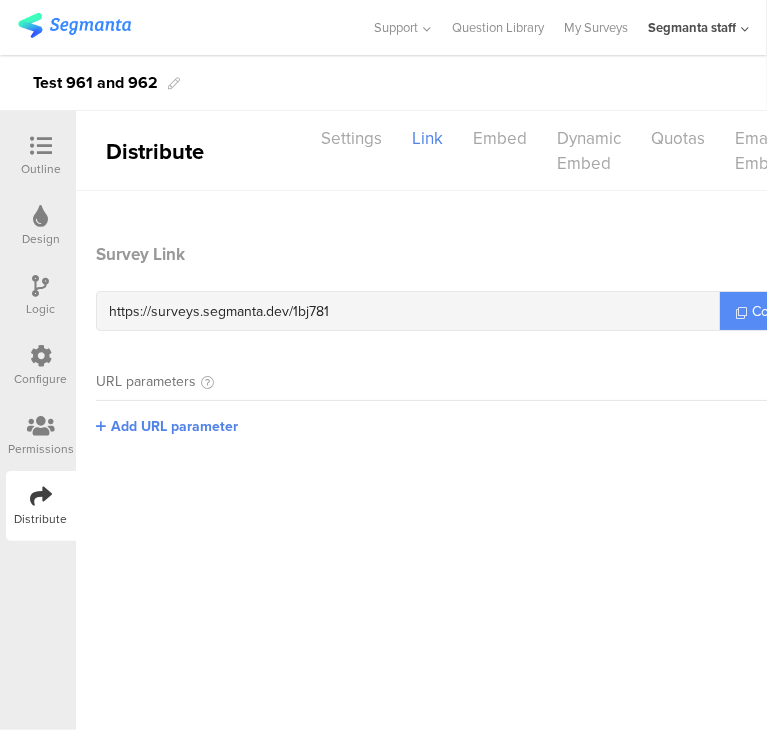 click on "Copy" at bounding box center [760, 311] 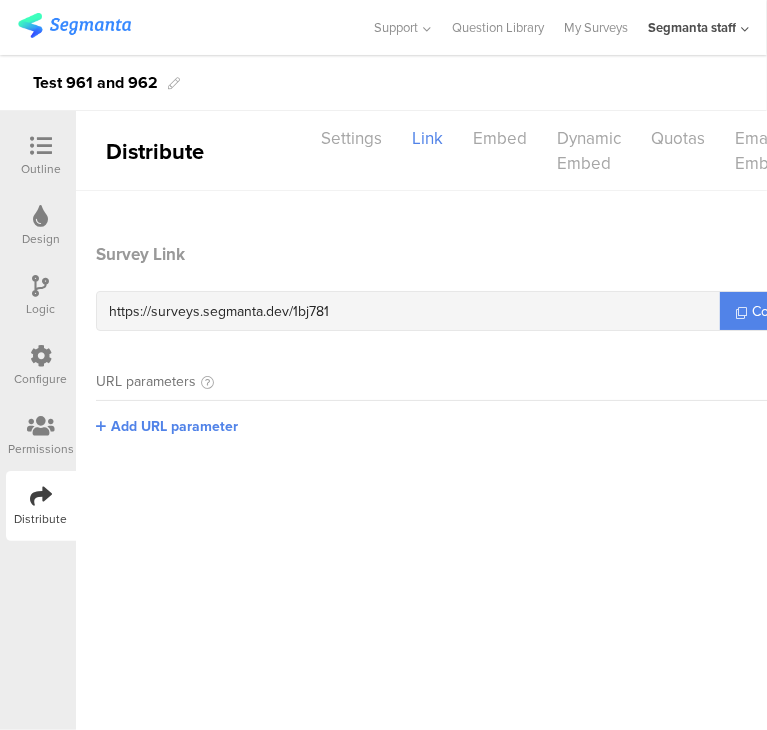 drag, startPoint x: 739, startPoint y: 302, endPoint x: 733, endPoint y: 269, distance: 33.54102 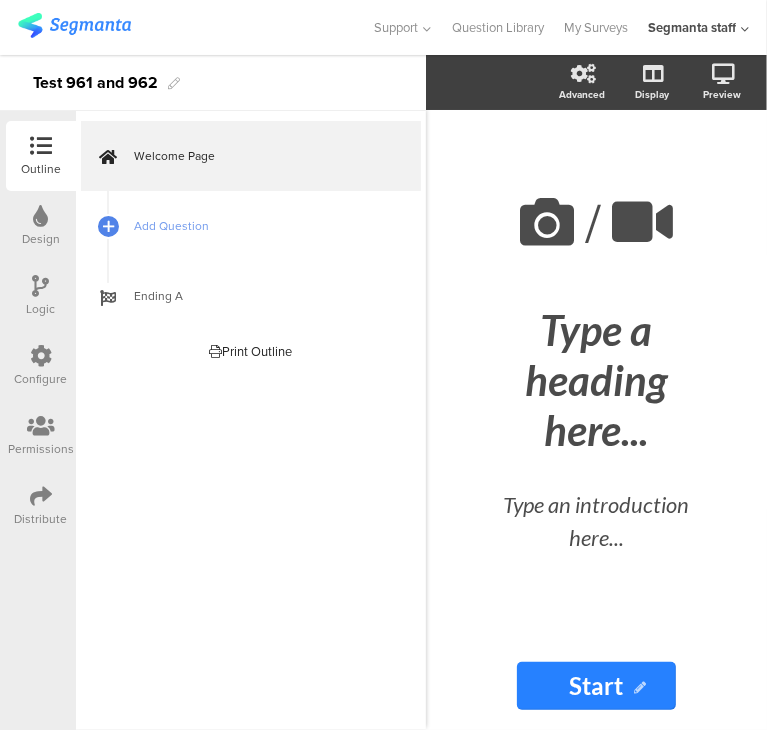 click at bounding box center [41, 356] 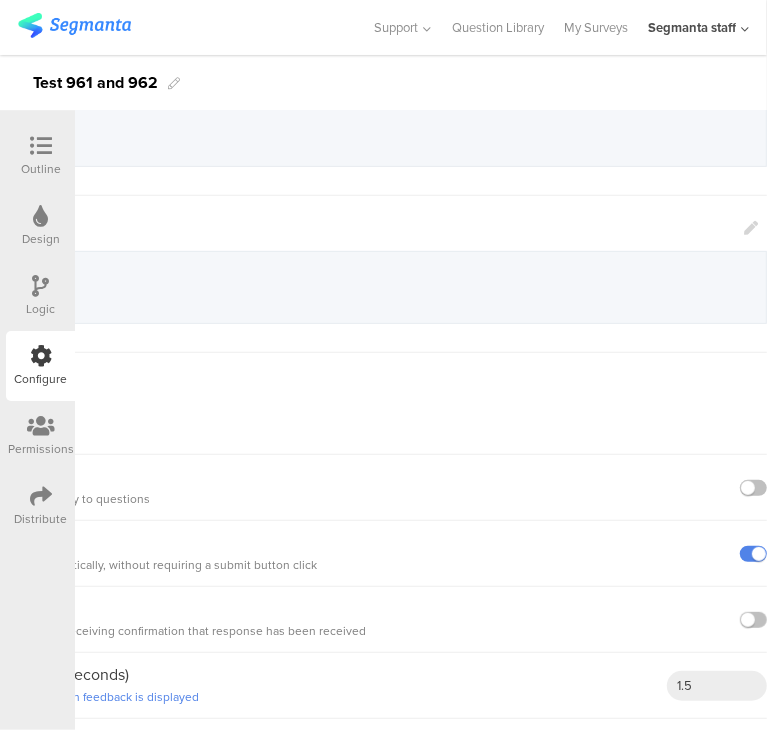 scroll, scrollTop: 457, scrollLeft: 278, axis: both 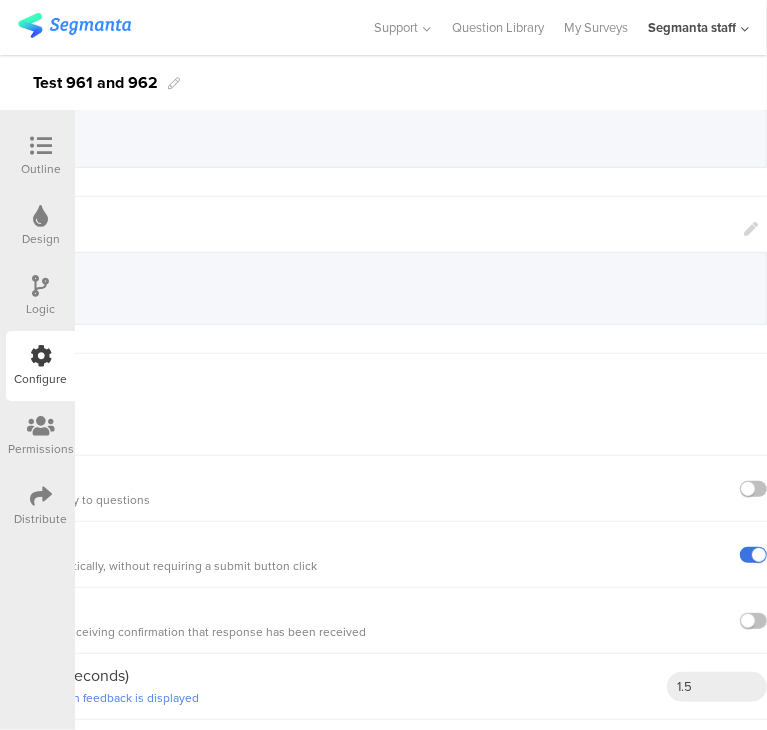 click at bounding box center (753, 555) 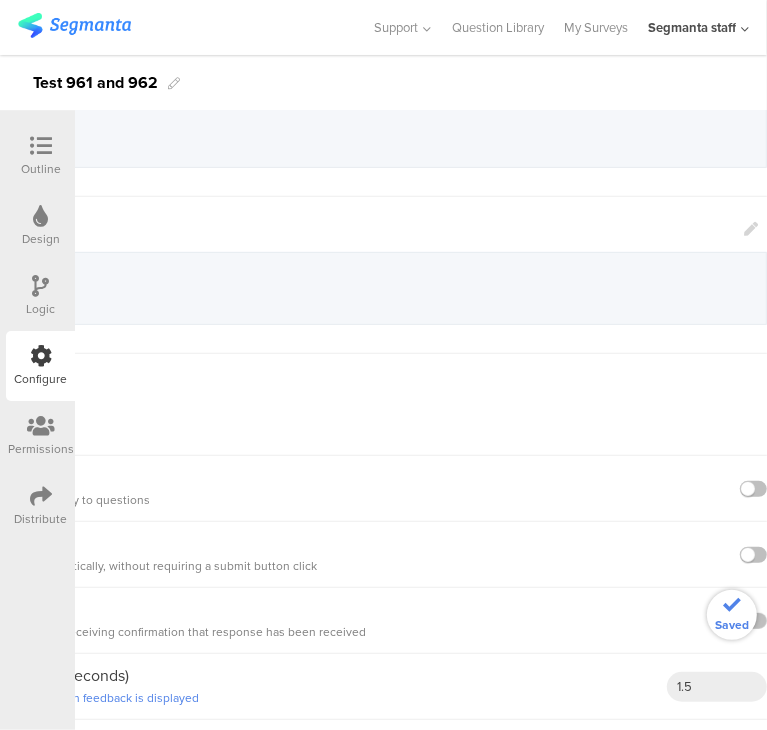 click at bounding box center (41, 147) 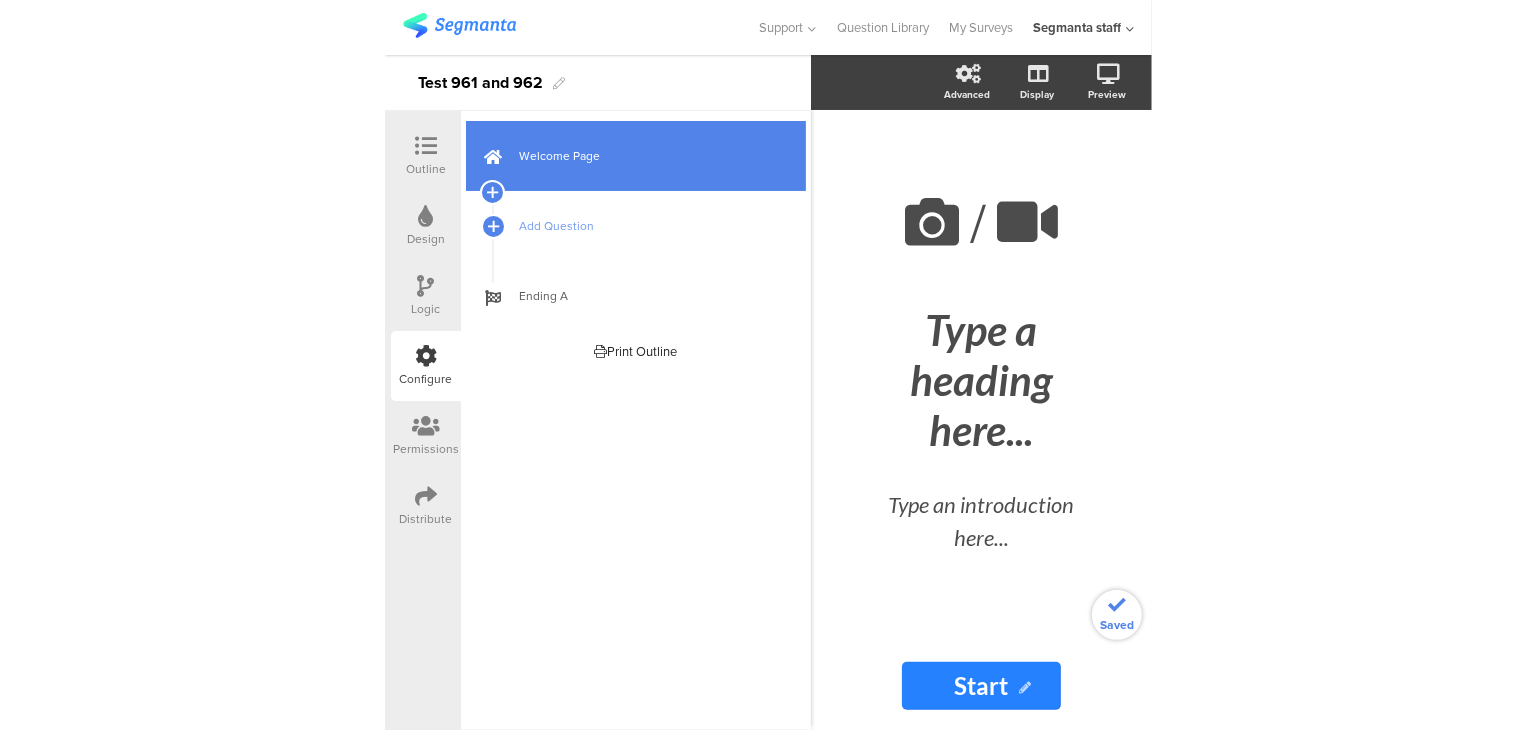 scroll, scrollTop: 0, scrollLeft: 0, axis: both 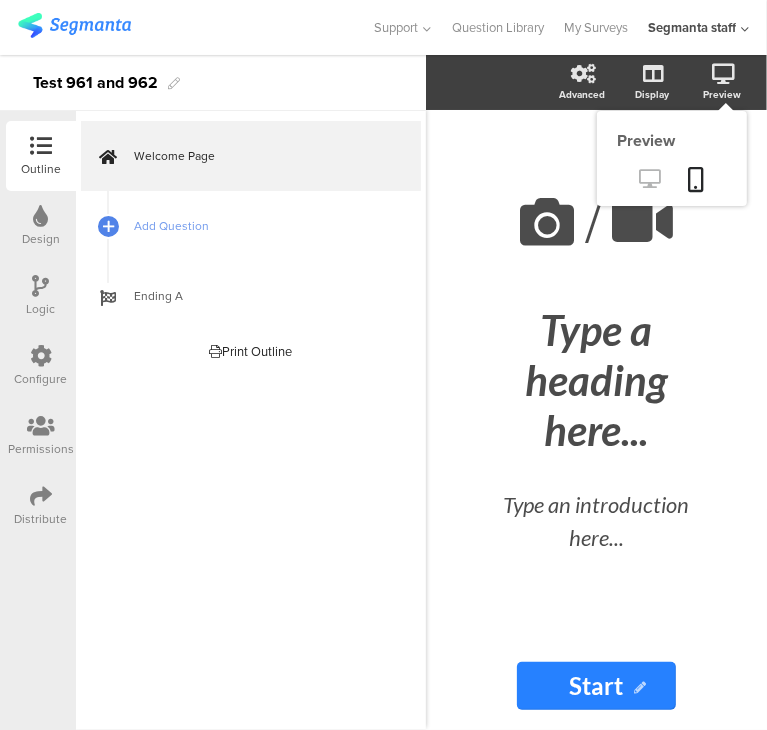 click at bounding box center [650, 178] 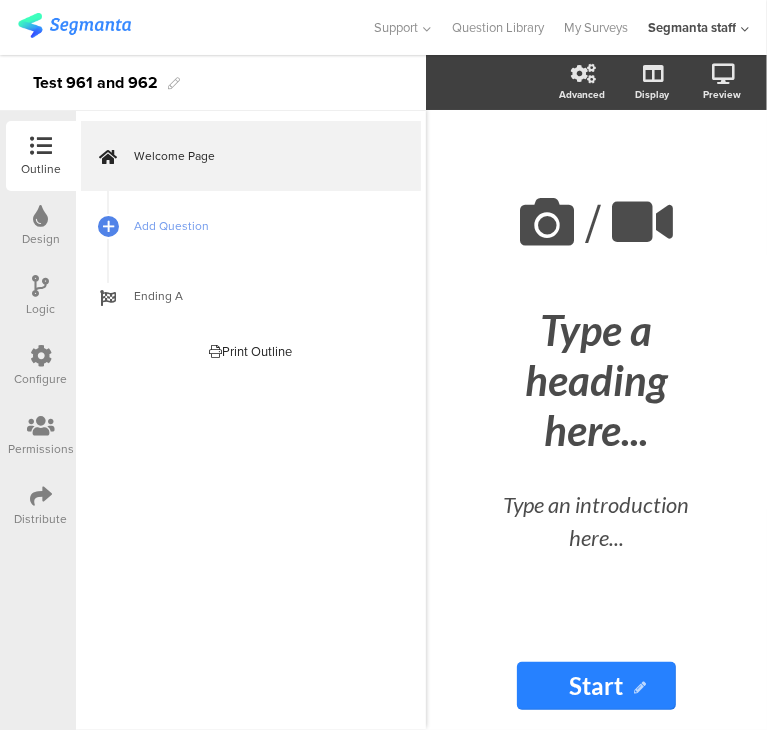 click on "Distribute" at bounding box center [41, 169] 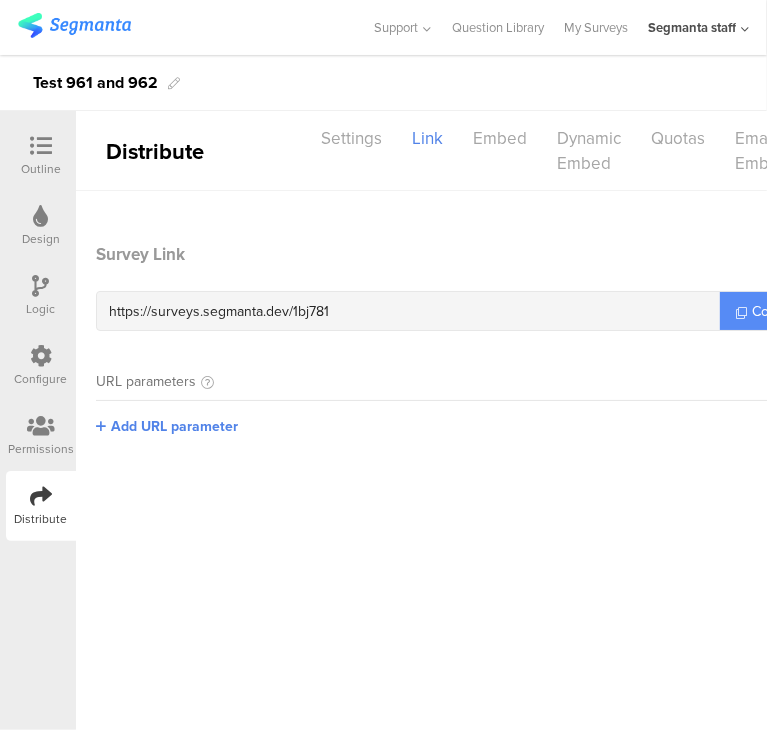 click on "Copy" at bounding box center [760, 311] 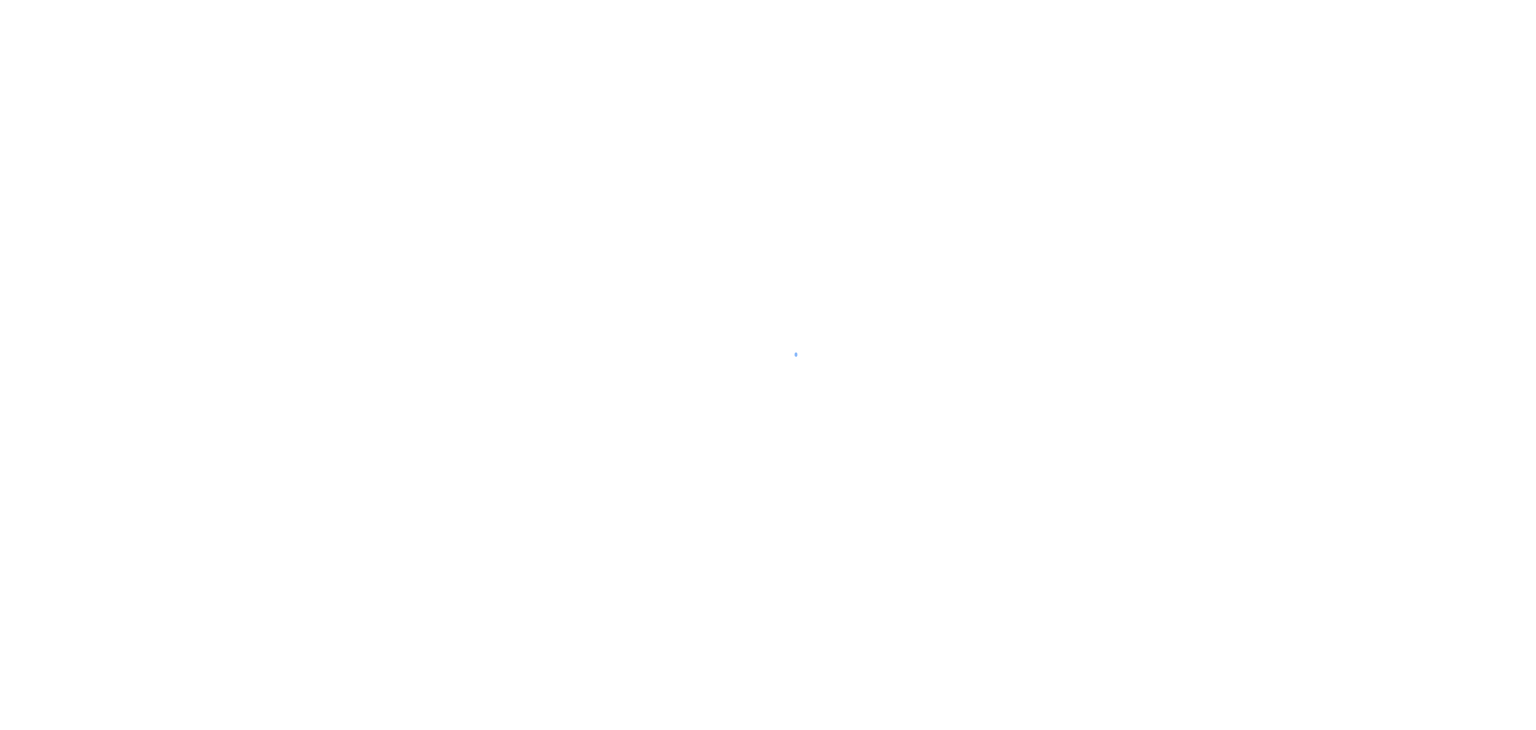 scroll, scrollTop: 0, scrollLeft: 0, axis: both 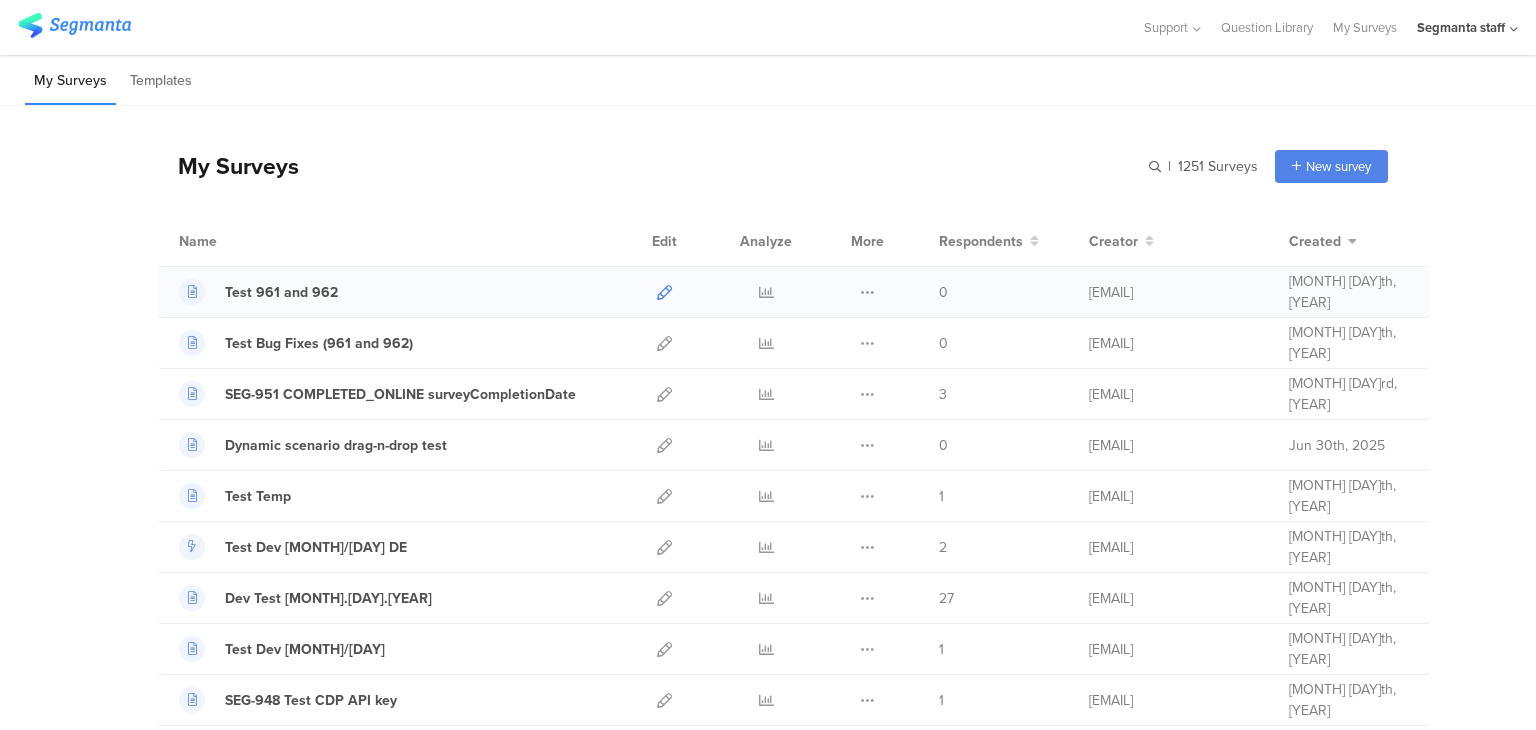 click at bounding box center (664, 292) 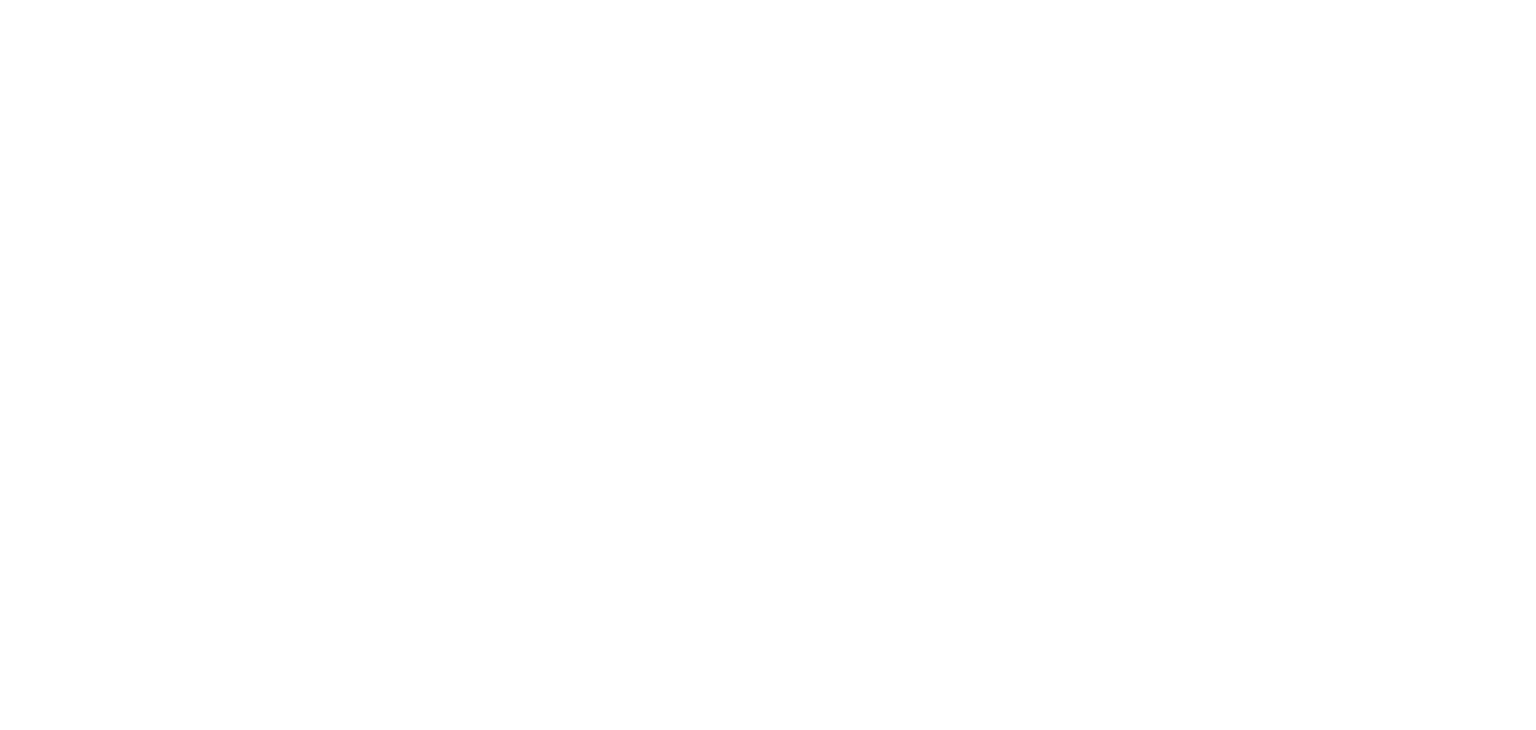 scroll, scrollTop: 0, scrollLeft: 0, axis: both 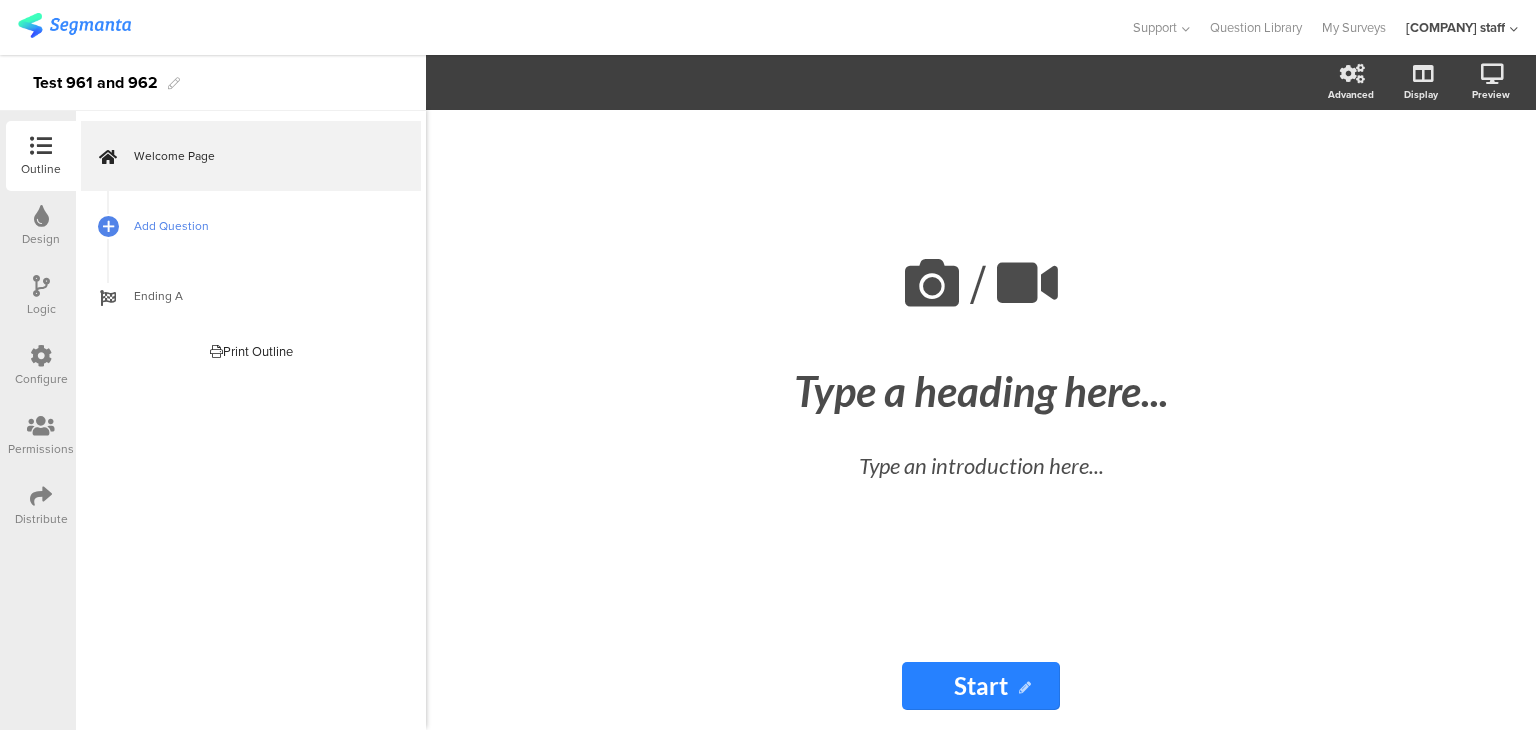 click on "Add Question" at bounding box center (262, 226) 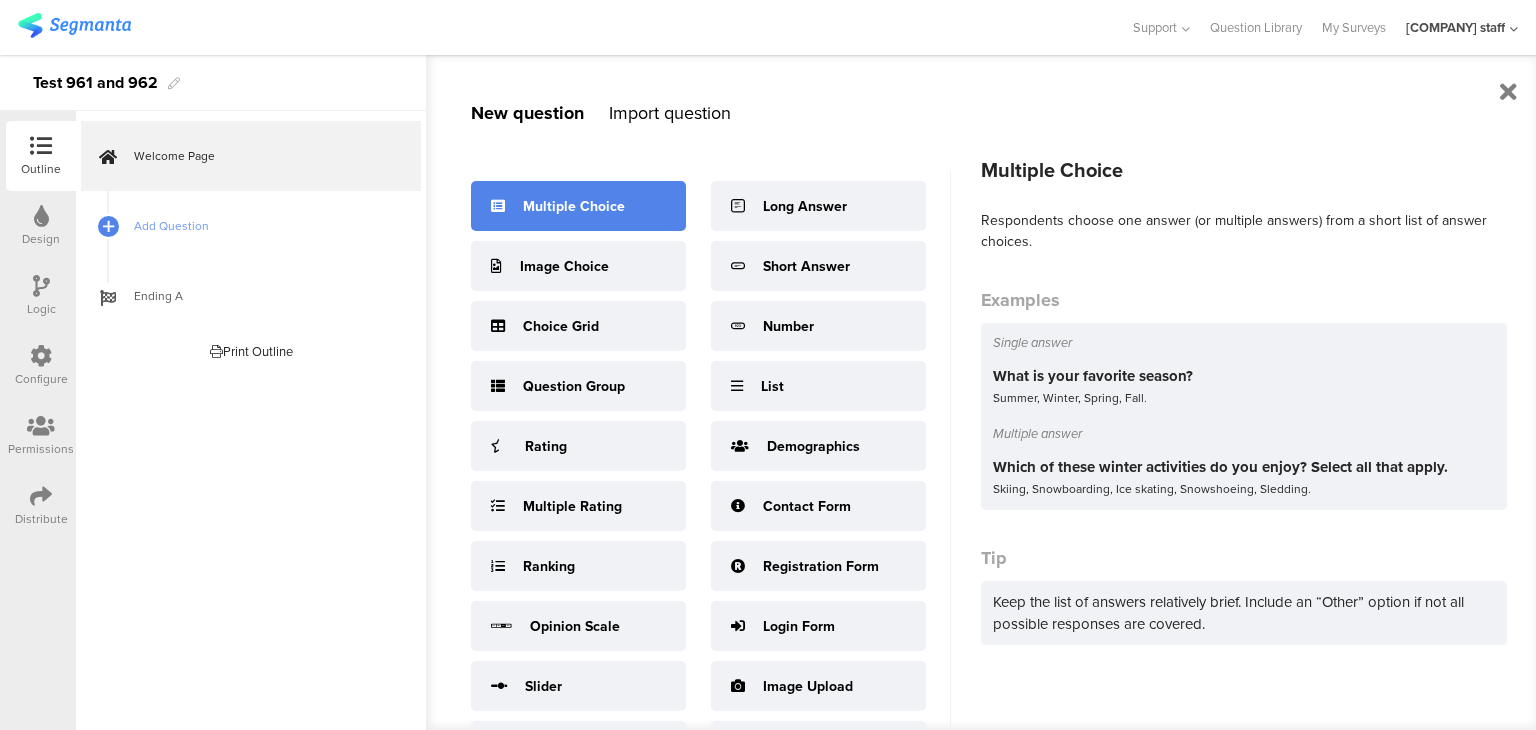 click on "Multiple Choice" at bounding box center (578, 206) 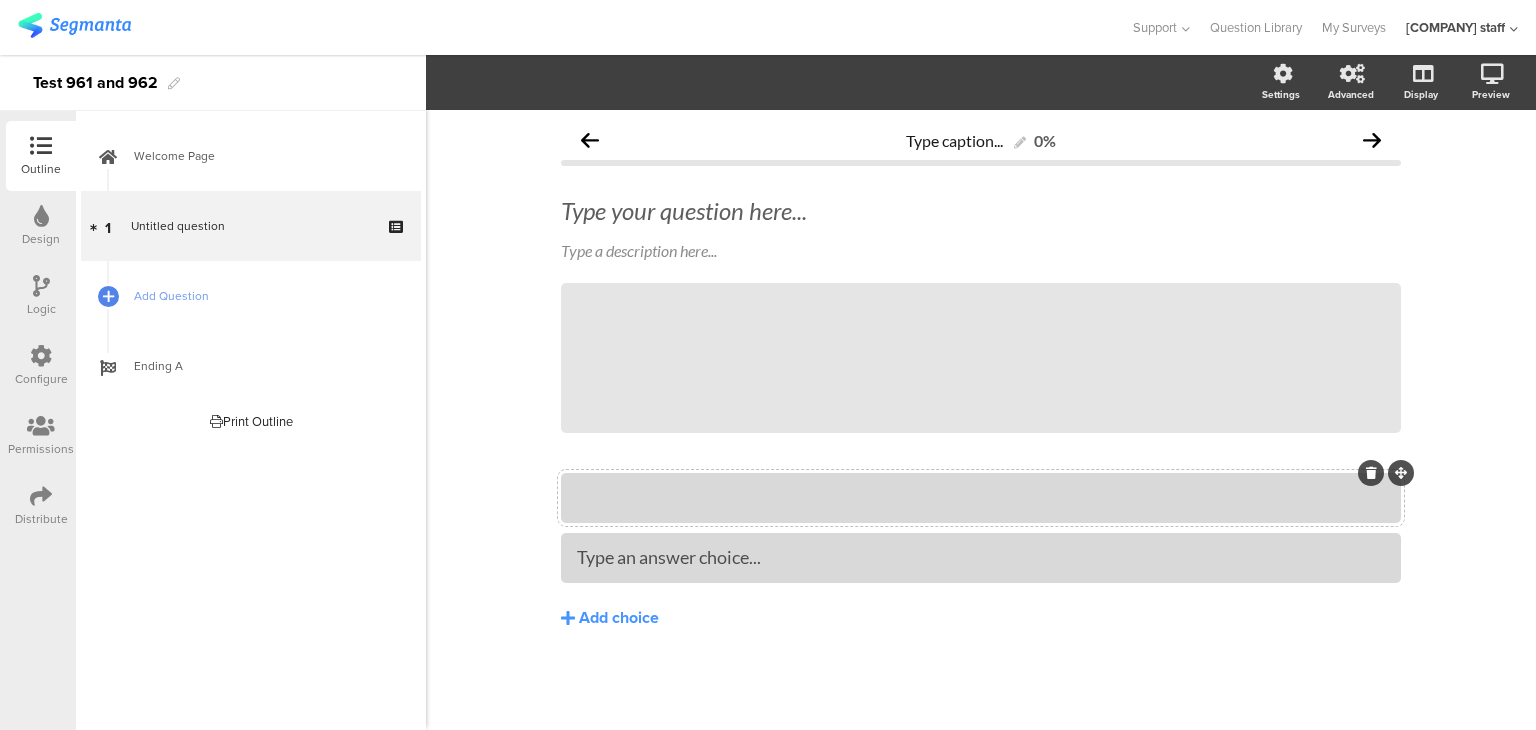 click at bounding box center (981, 497) 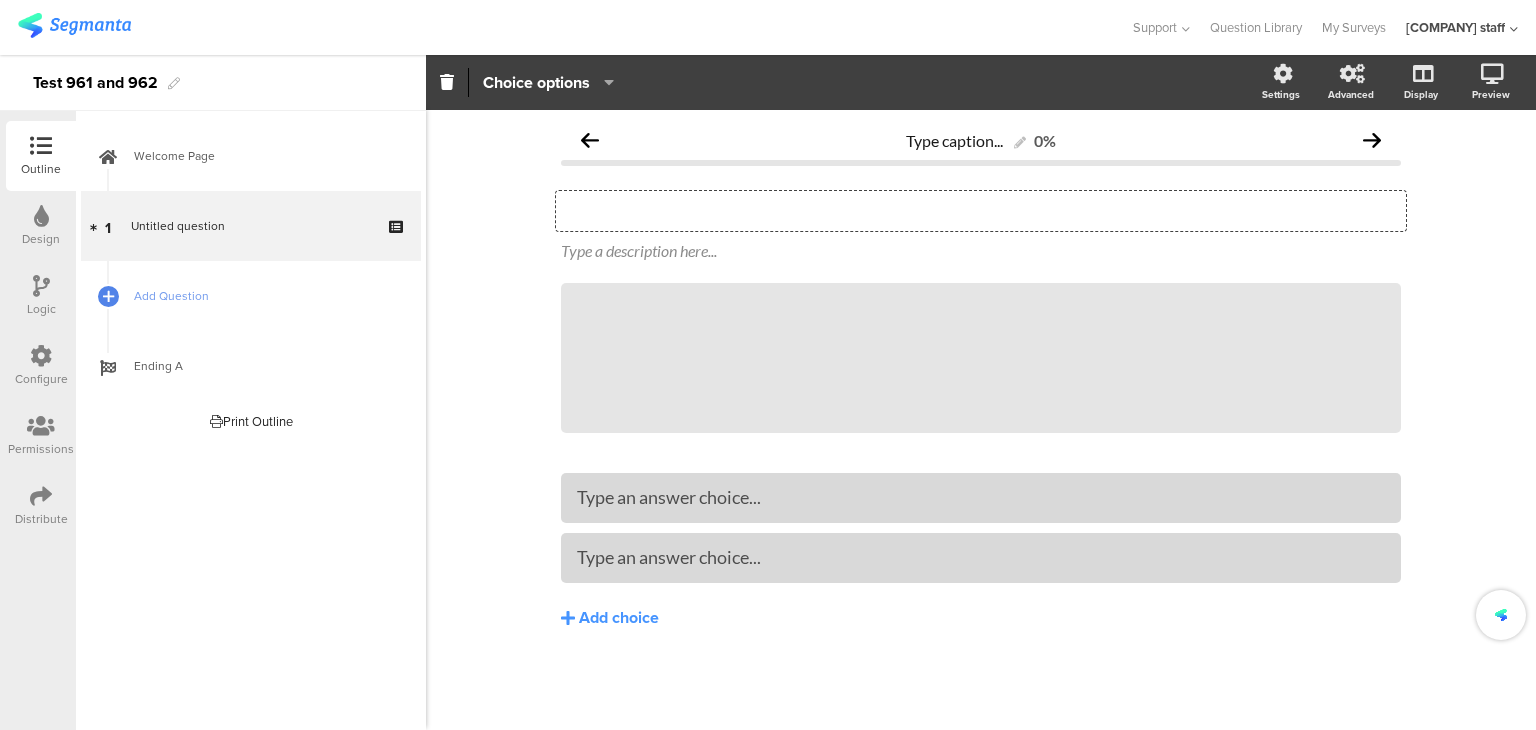 click on "Type your question here..." at bounding box center [981, 211] 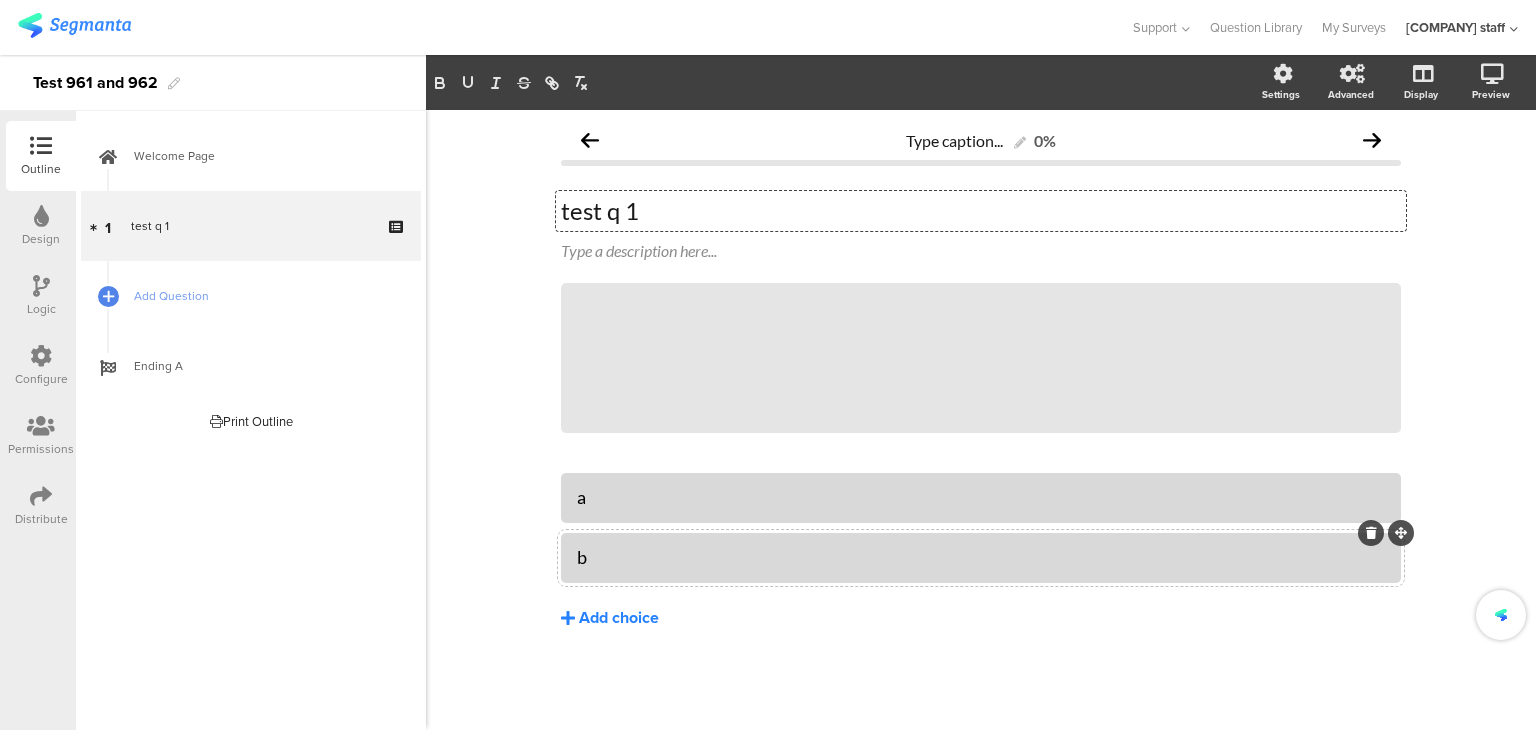 click on "Add choice" at bounding box center (619, 618) 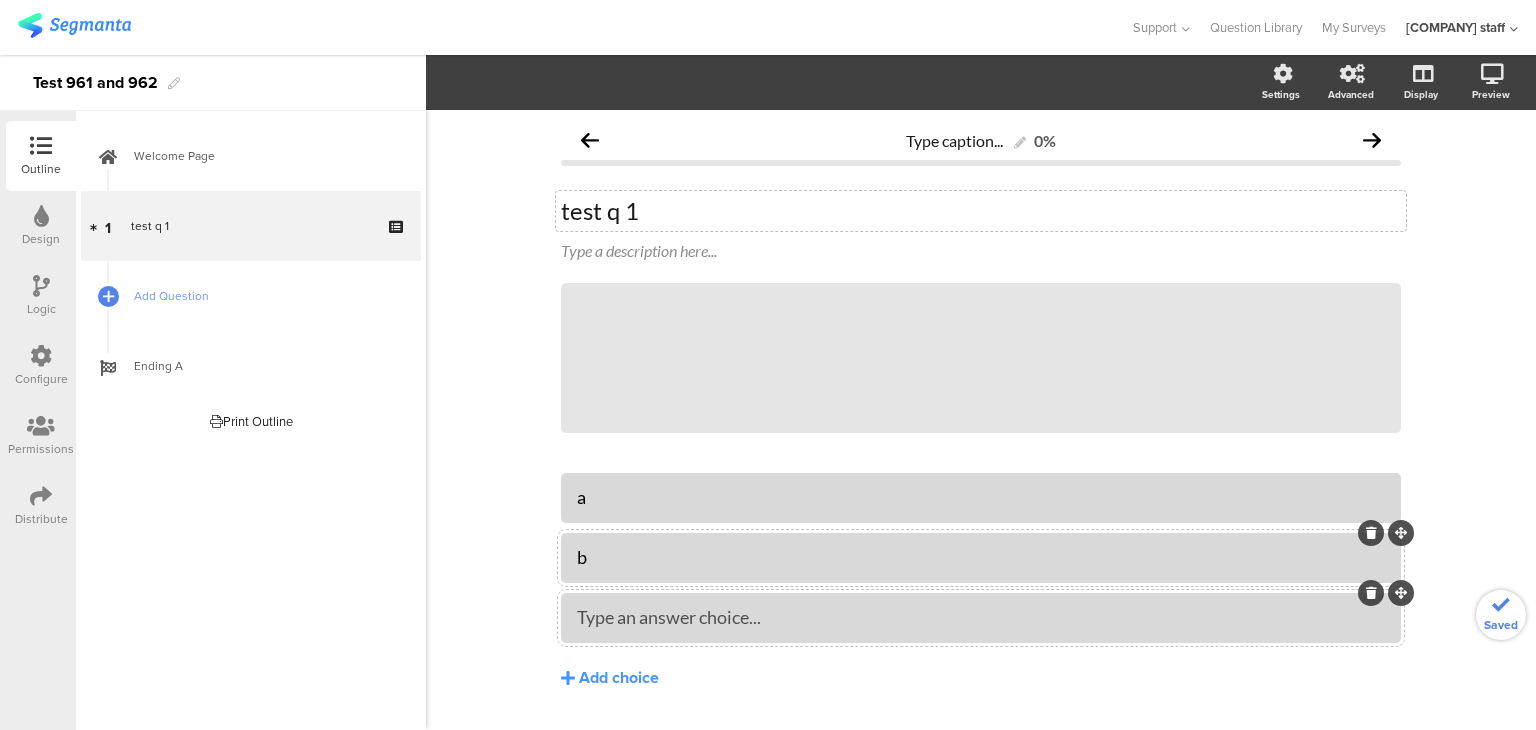 click on "Type an answer choice..." at bounding box center [981, 497] 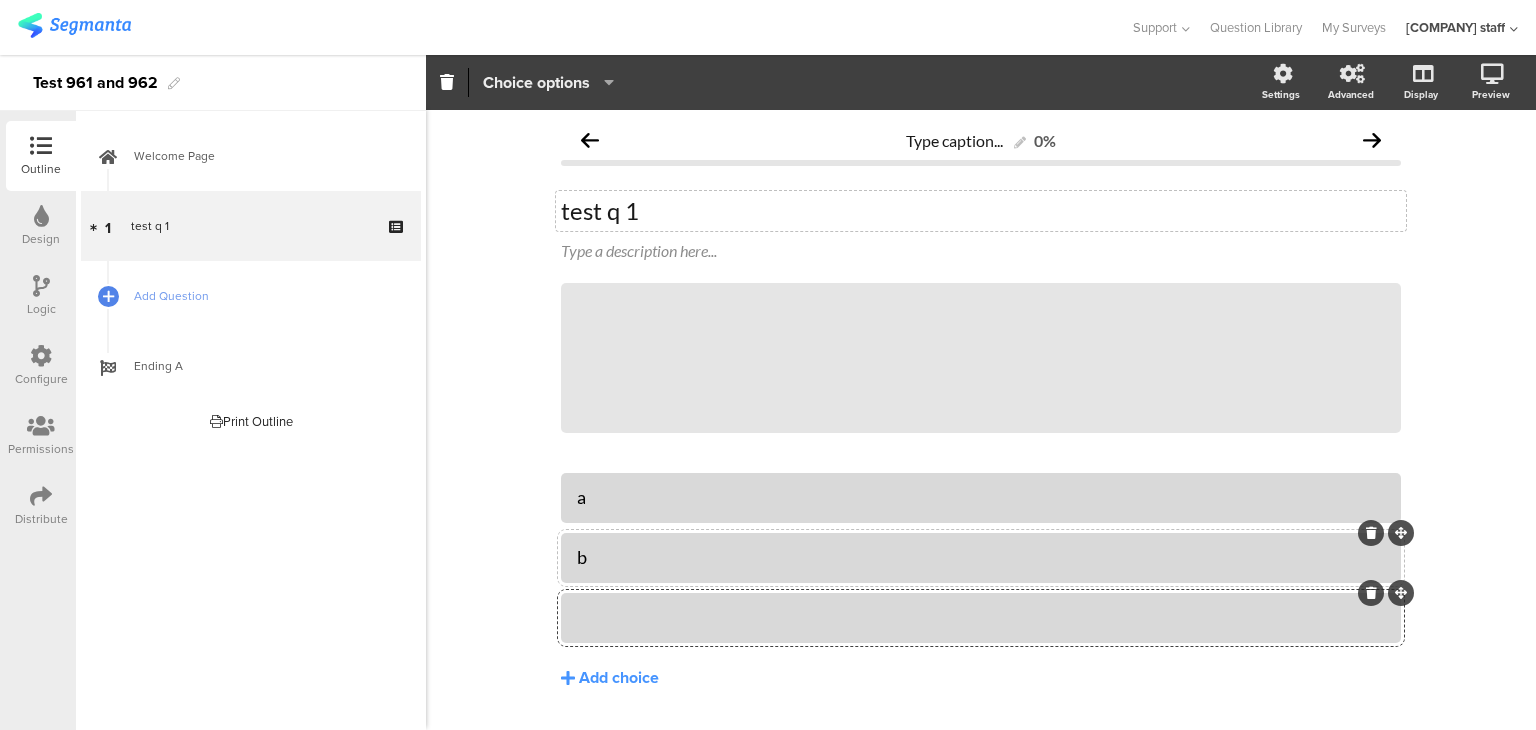 click on "Choice options" at bounding box center [536, 82] 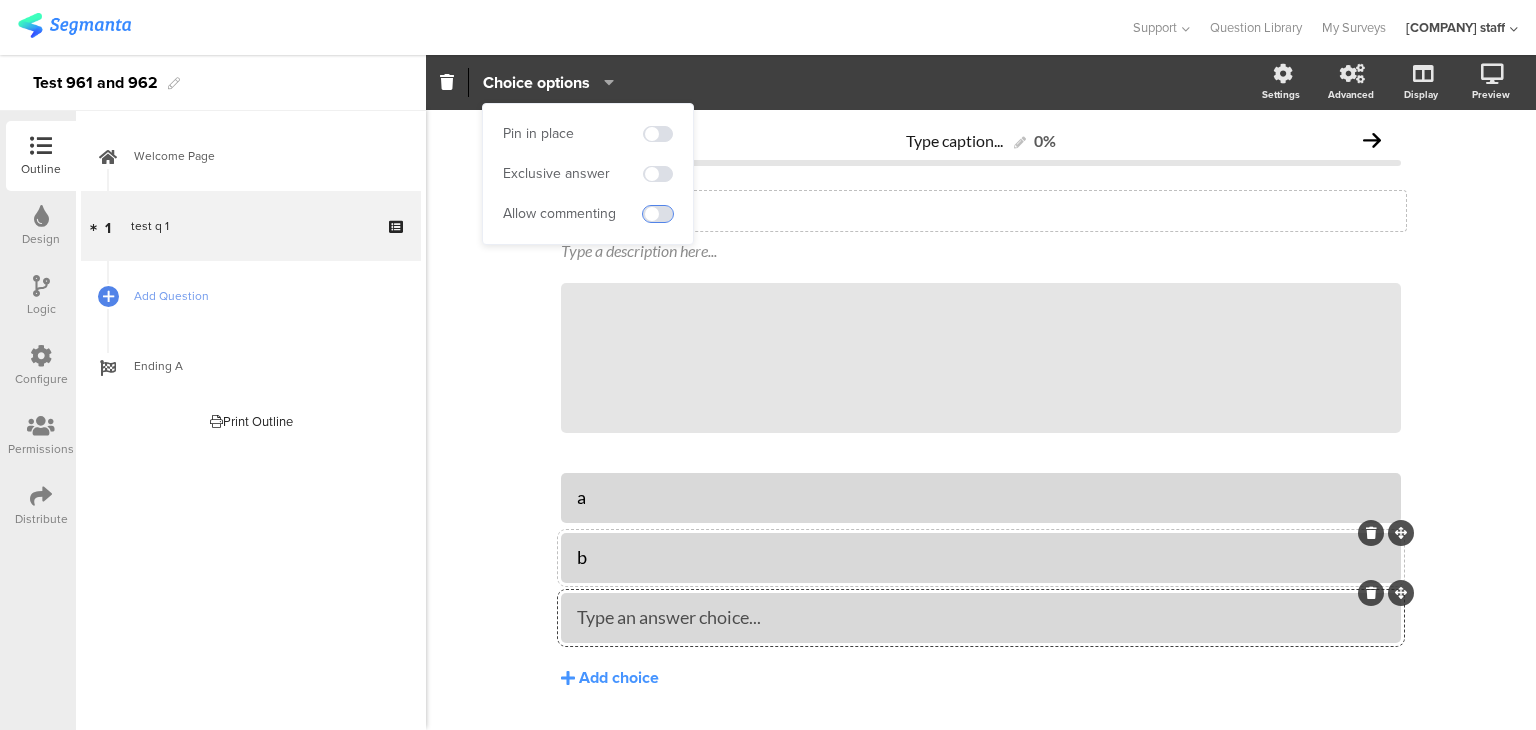 click at bounding box center [658, 214] 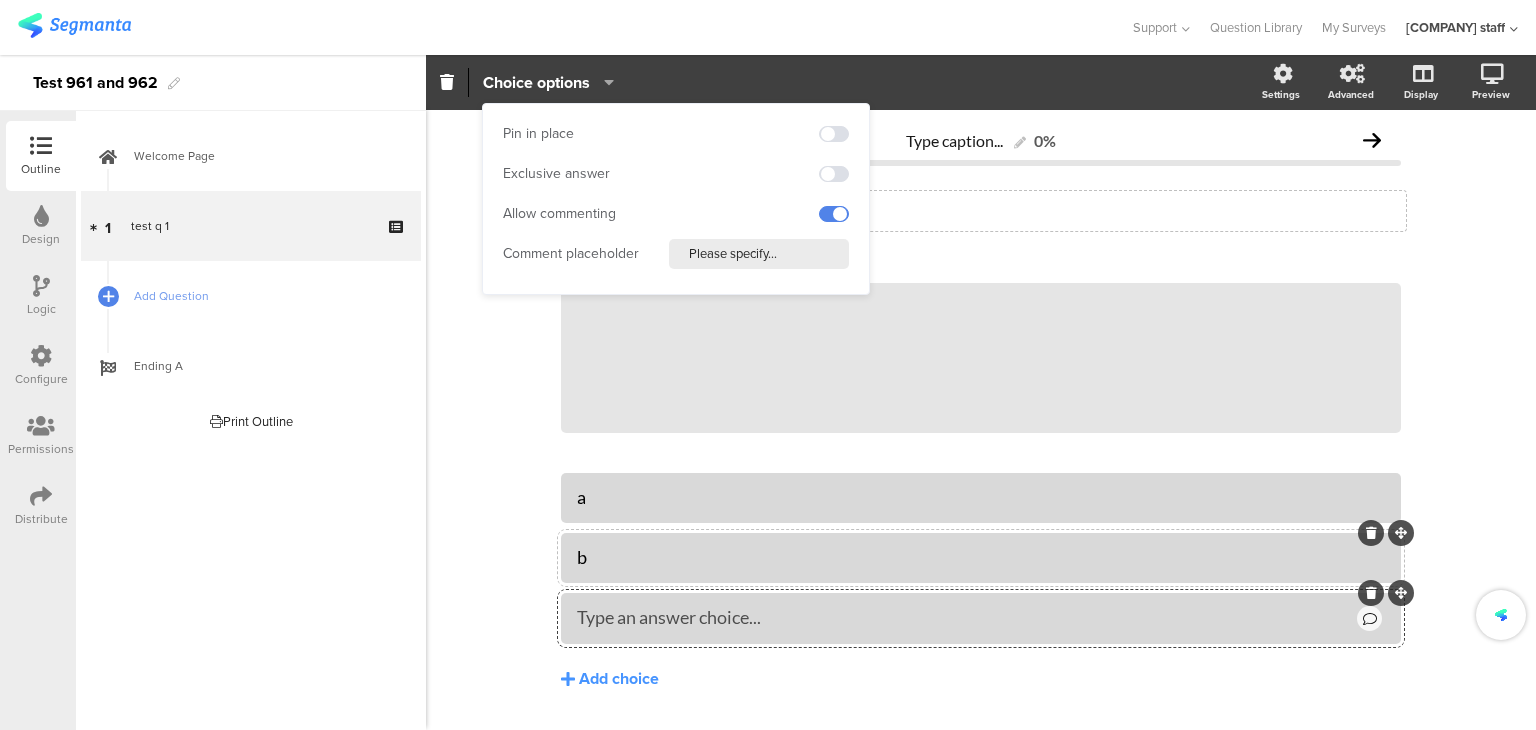 click on "b" at bounding box center [981, 497] 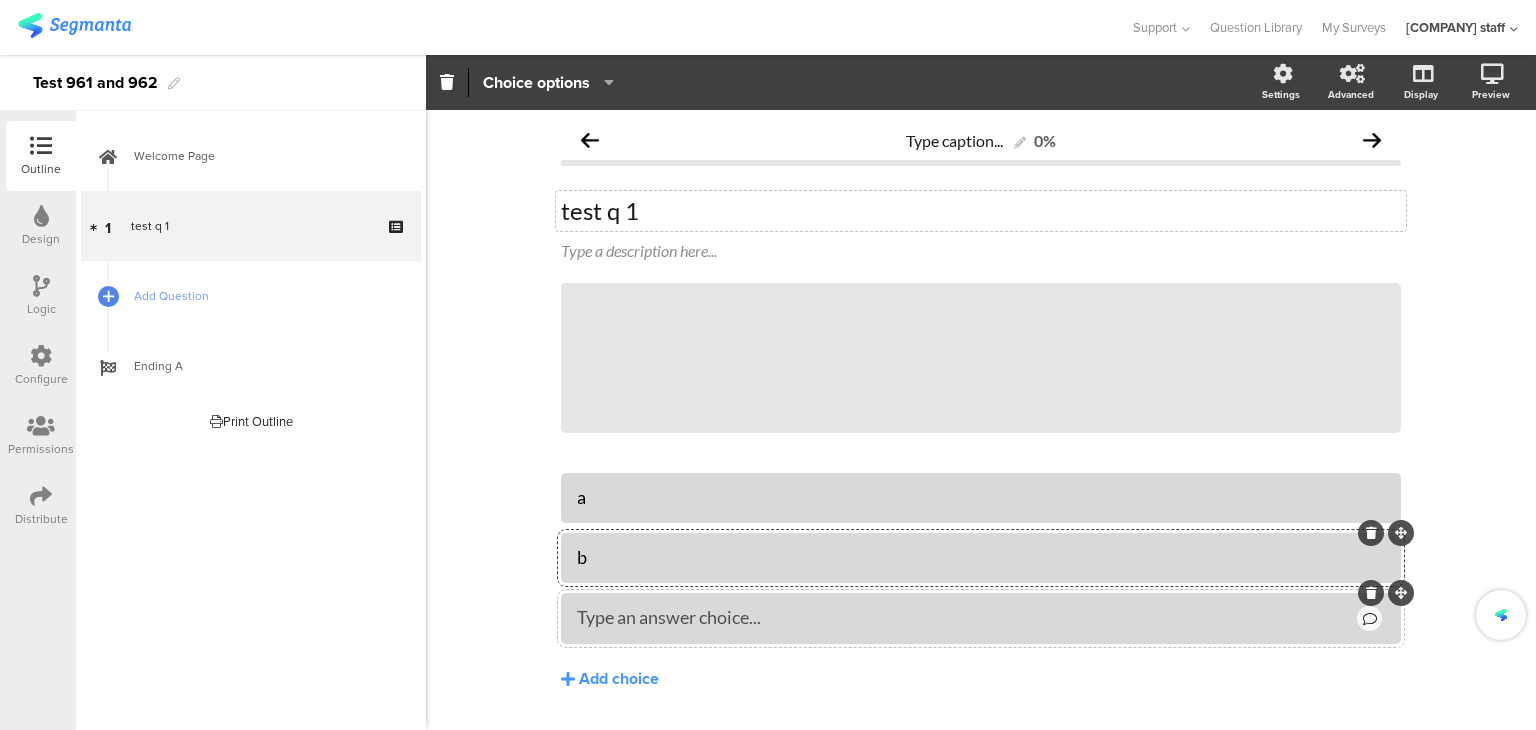 click on "Type an answer choice..." at bounding box center (965, 617) 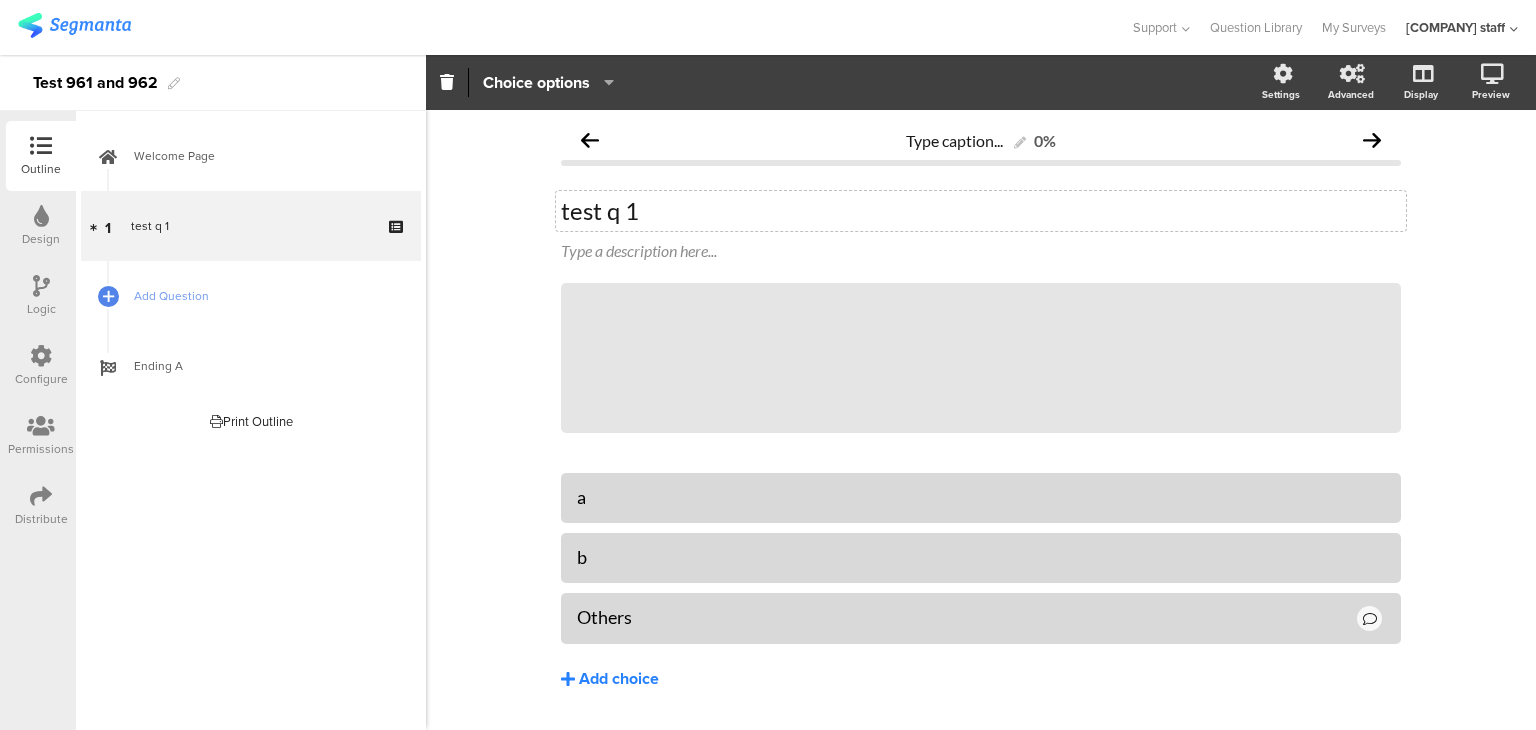 click on "Add choice" at bounding box center (981, 679) 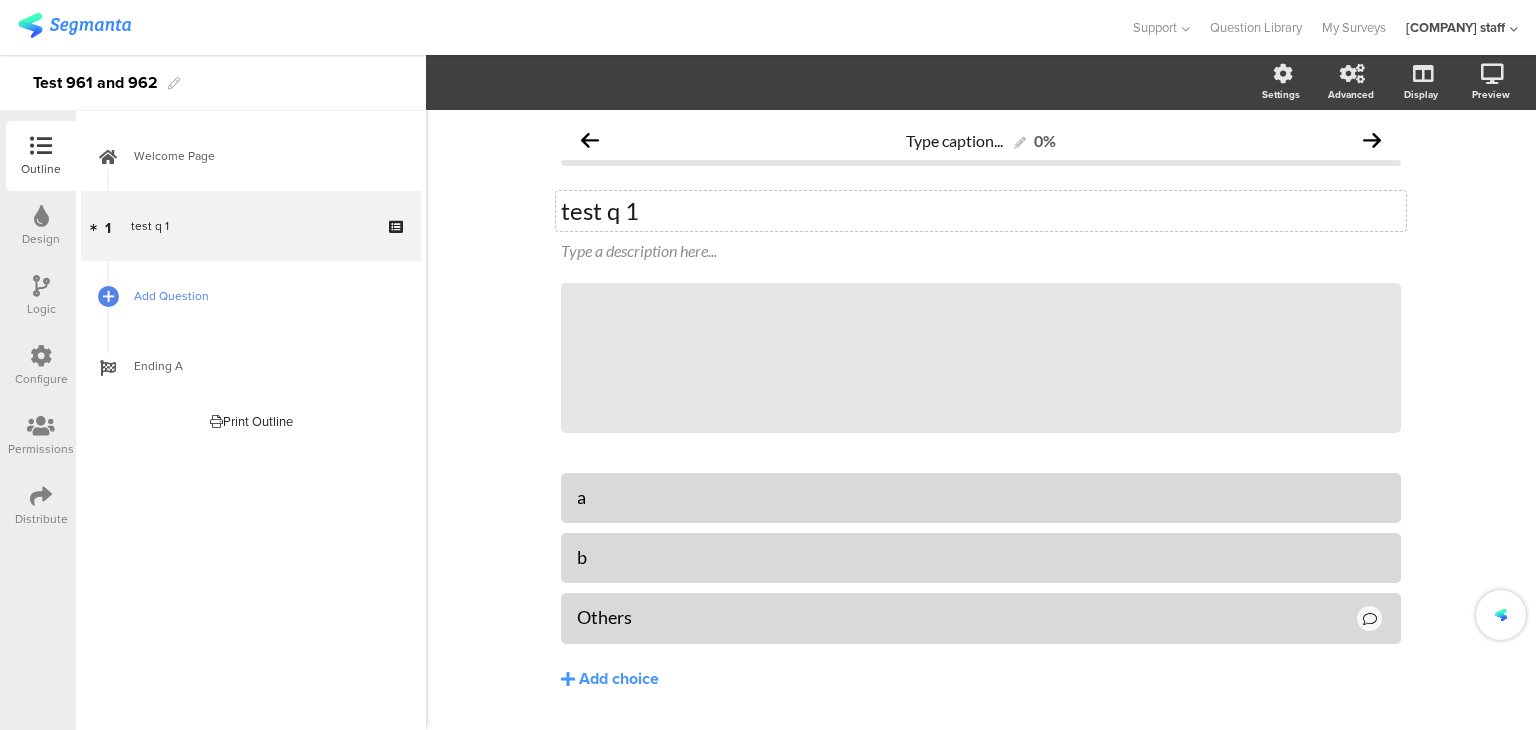 click on "Add Question" at bounding box center (251, 296) 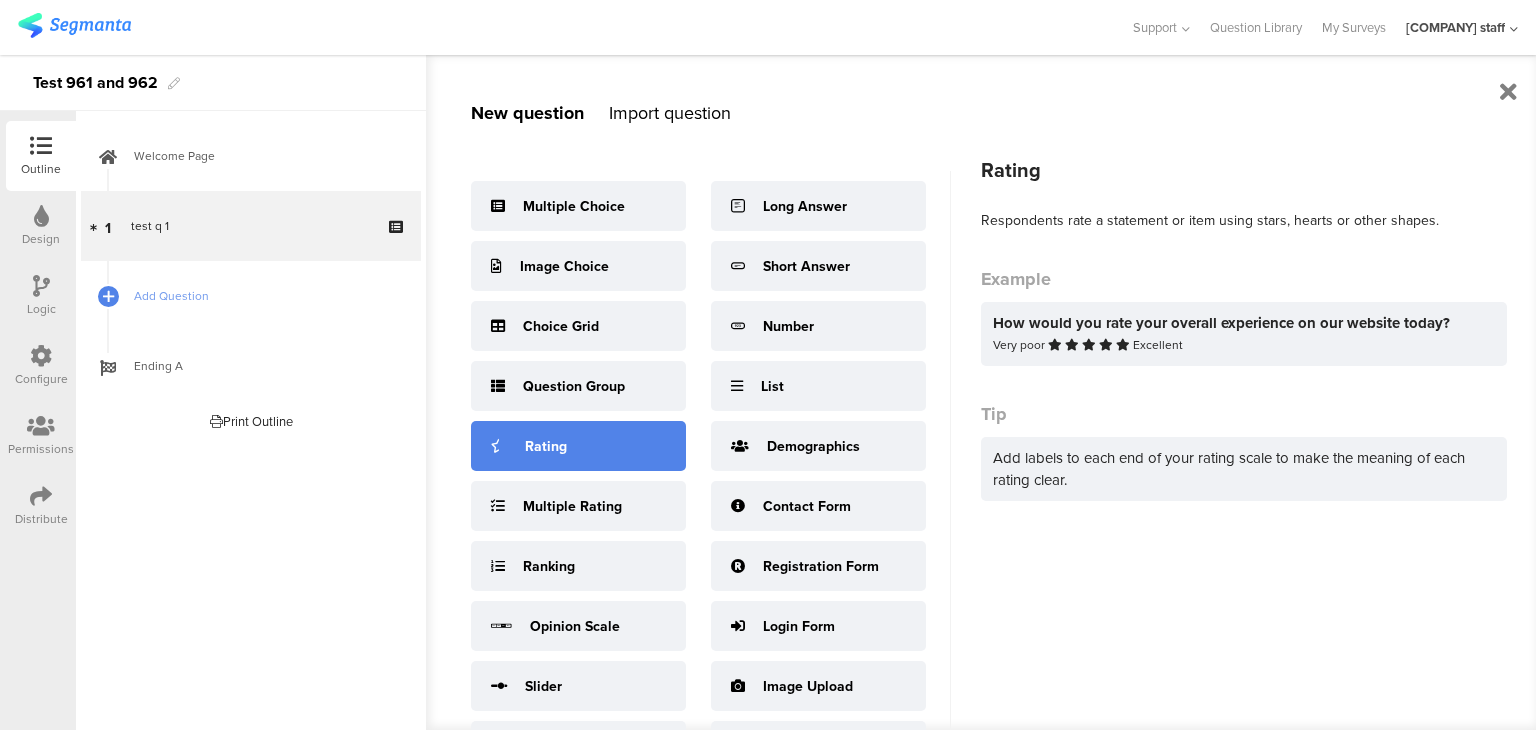 click on "Rating" at bounding box center [578, 446] 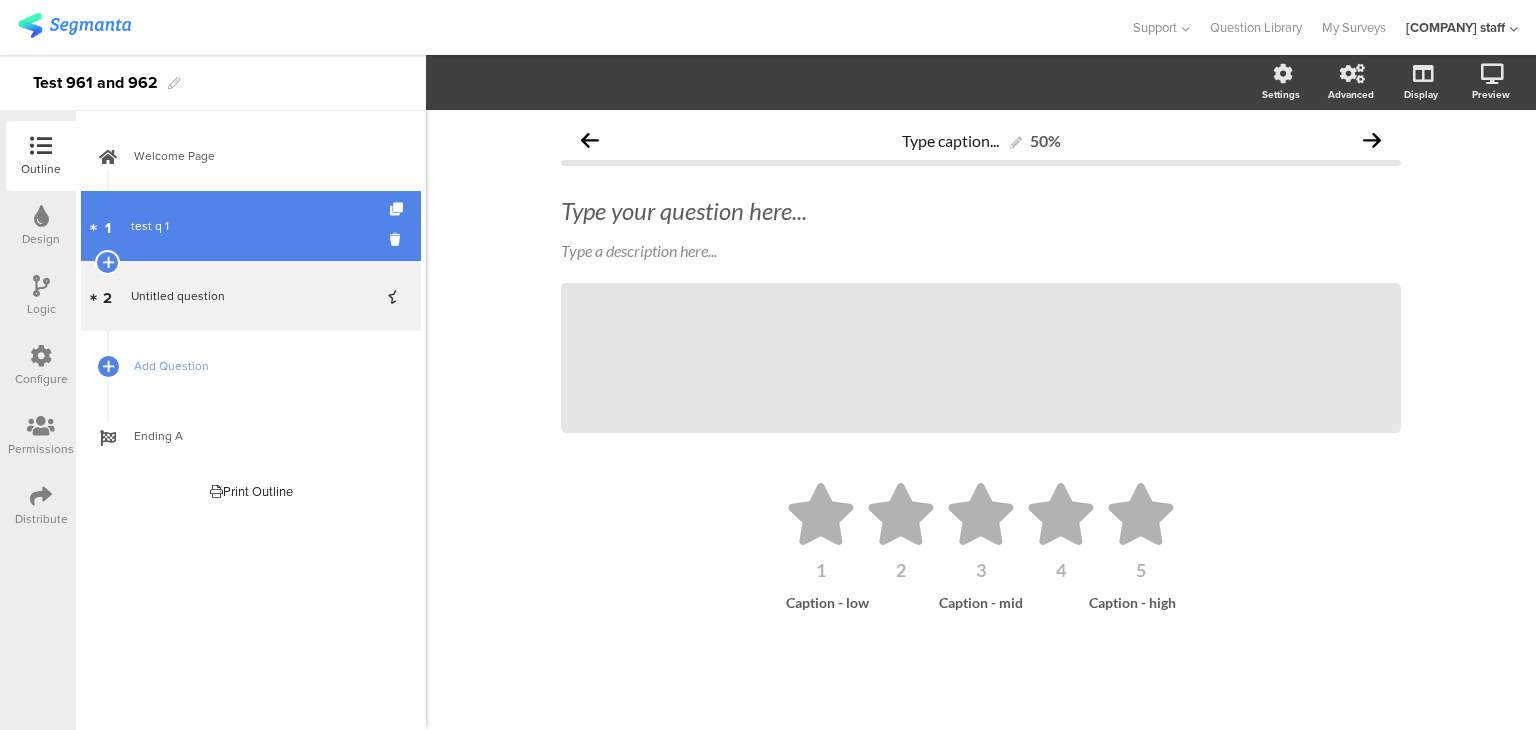 click on "1
test q 1" at bounding box center (251, 226) 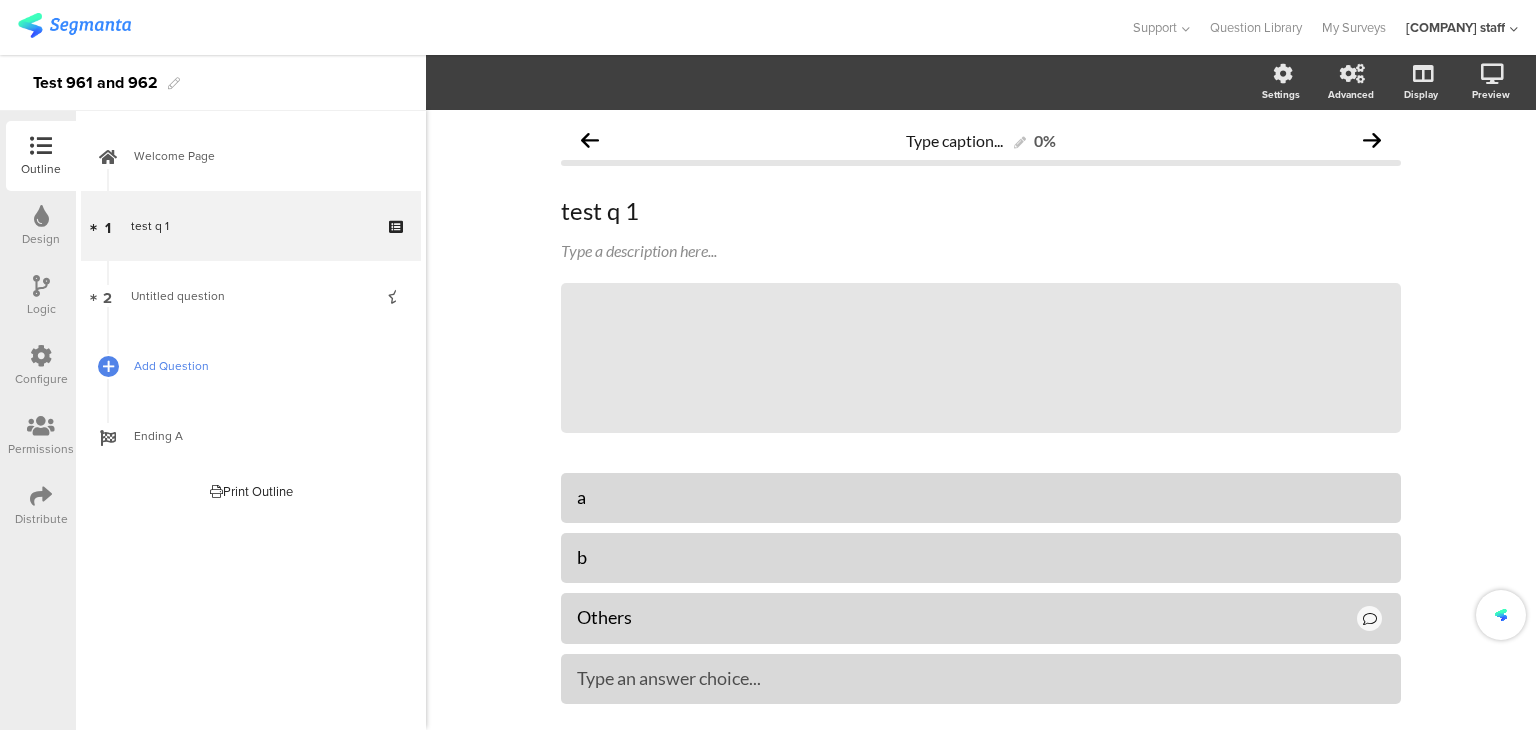 click on "Add Question" at bounding box center (262, 366) 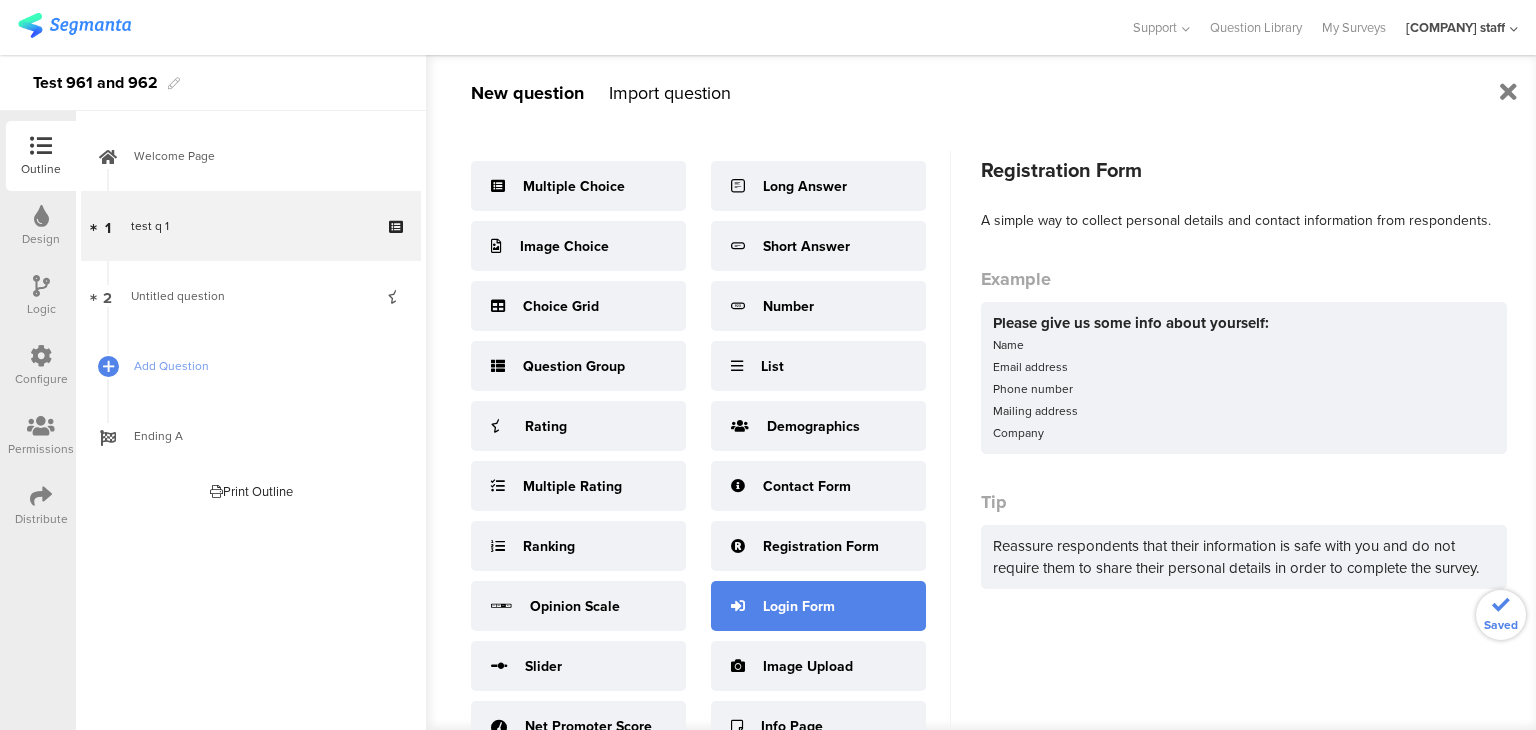 scroll, scrollTop: 40, scrollLeft: 0, axis: vertical 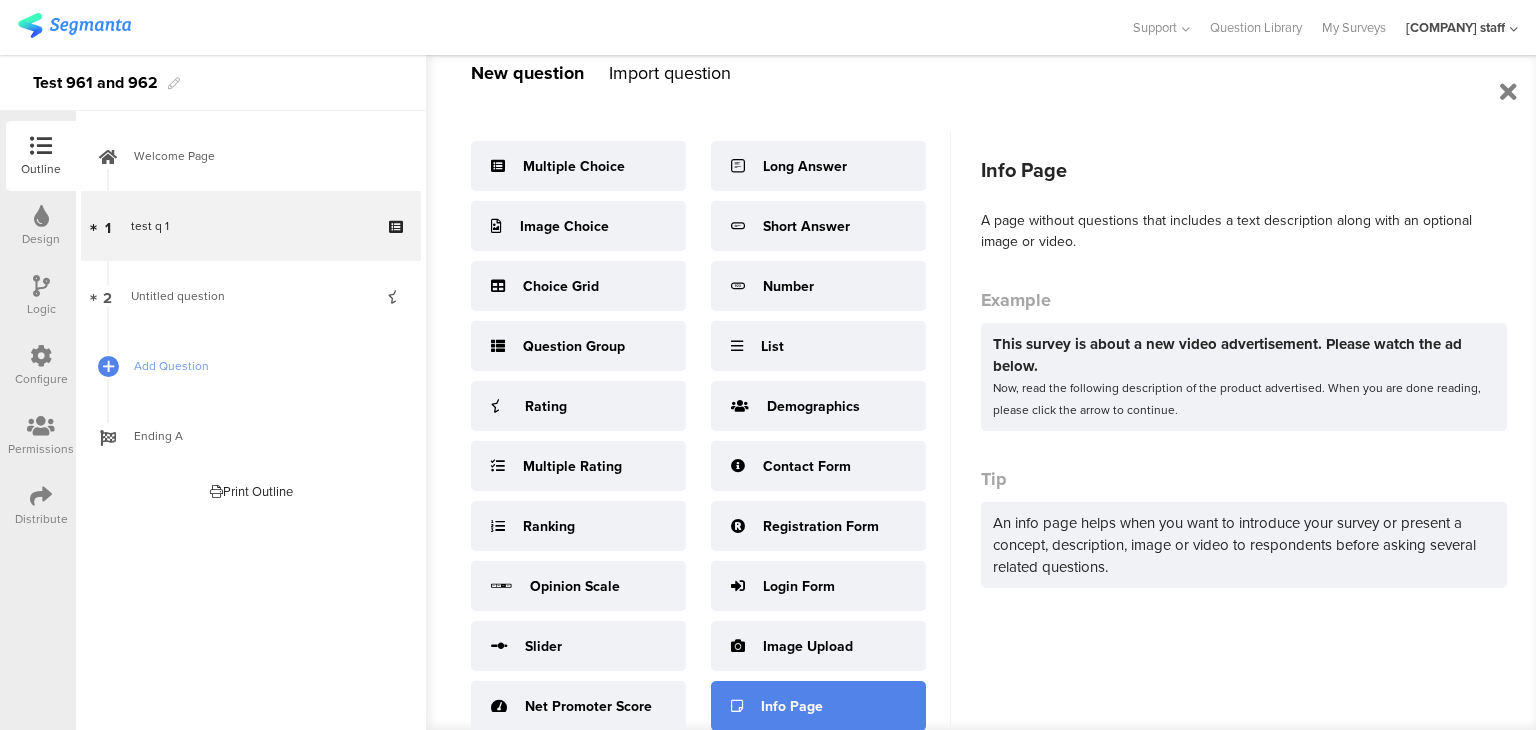 click on "Info Page" at bounding box center (818, 706) 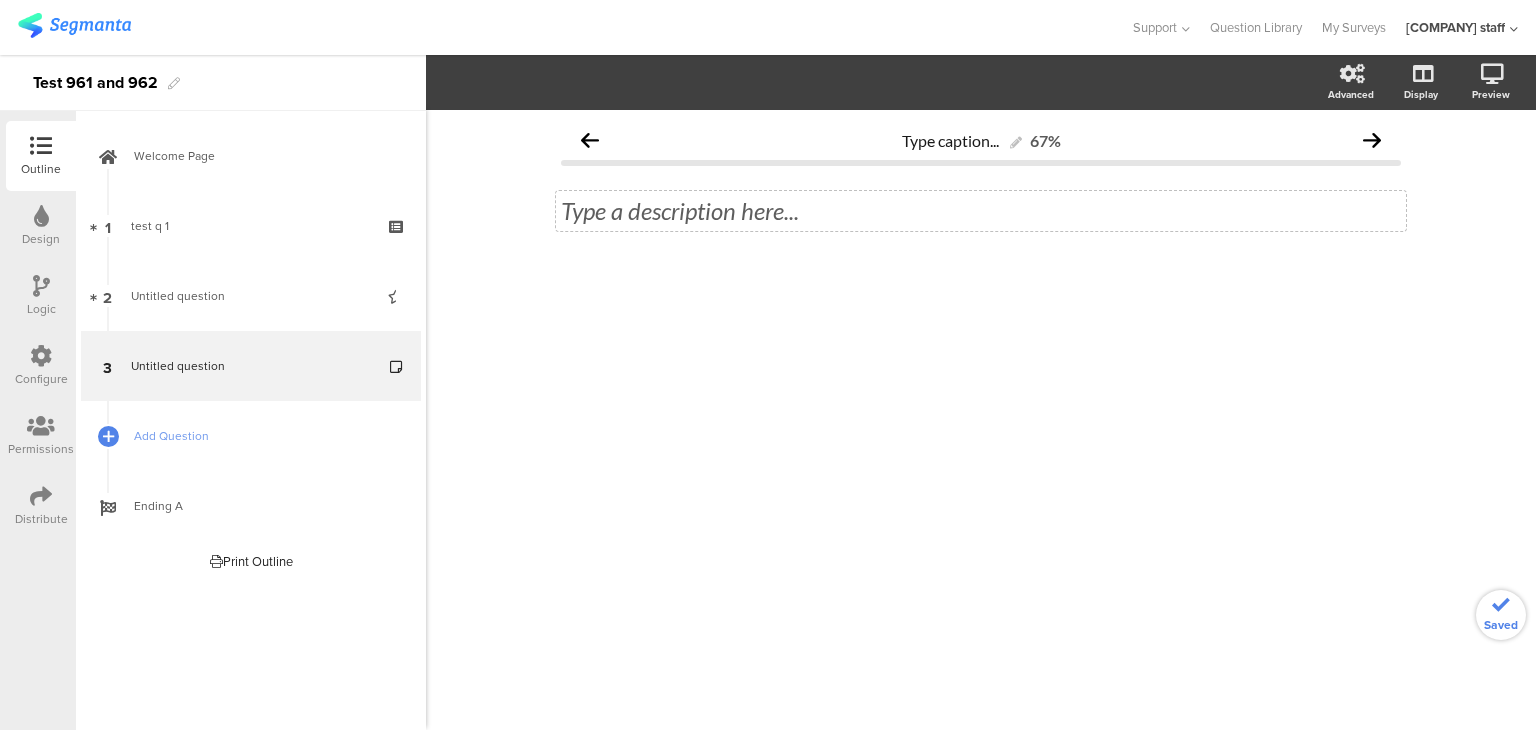 click on "Type a description here..." at bounding box center (981, 211) 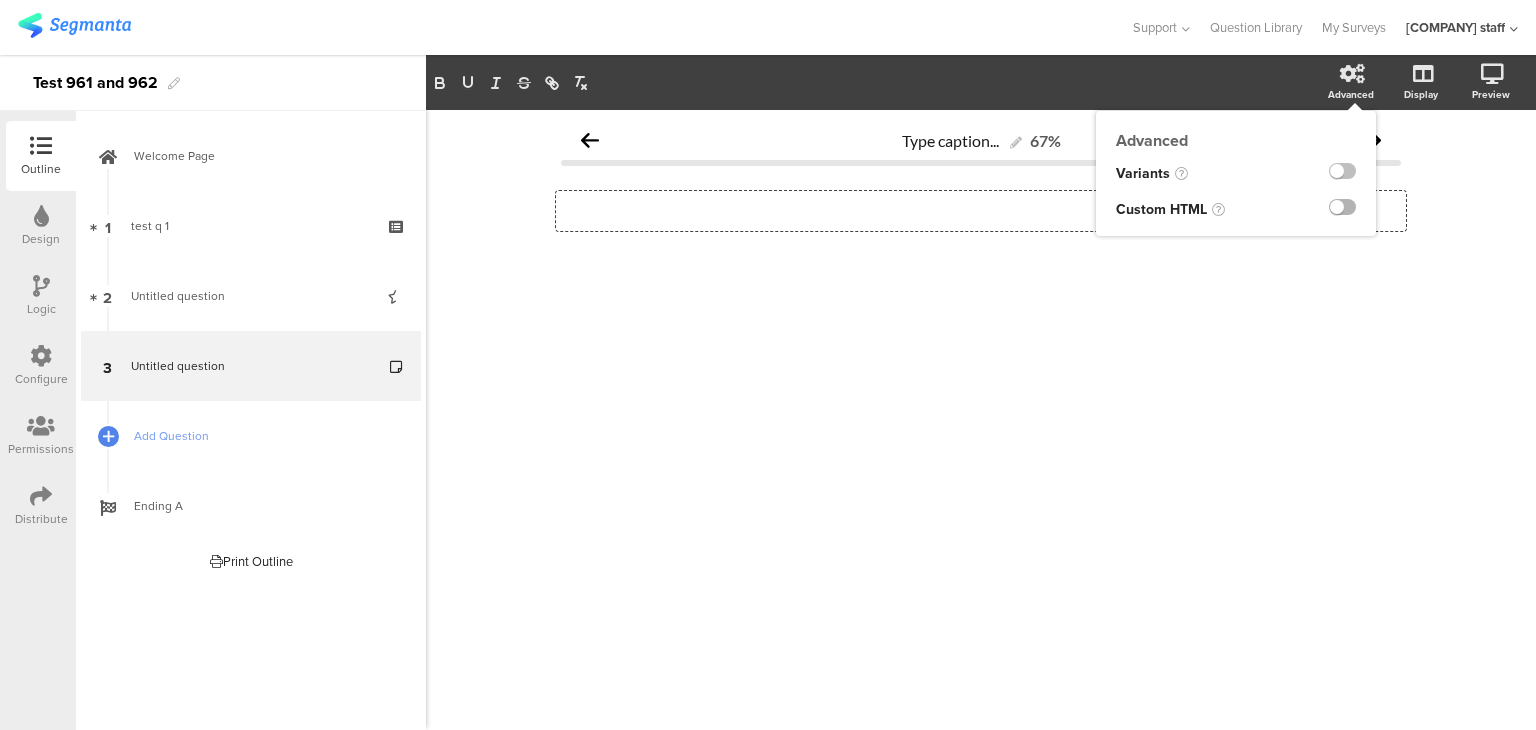 click at bounding box center [1342, 207] 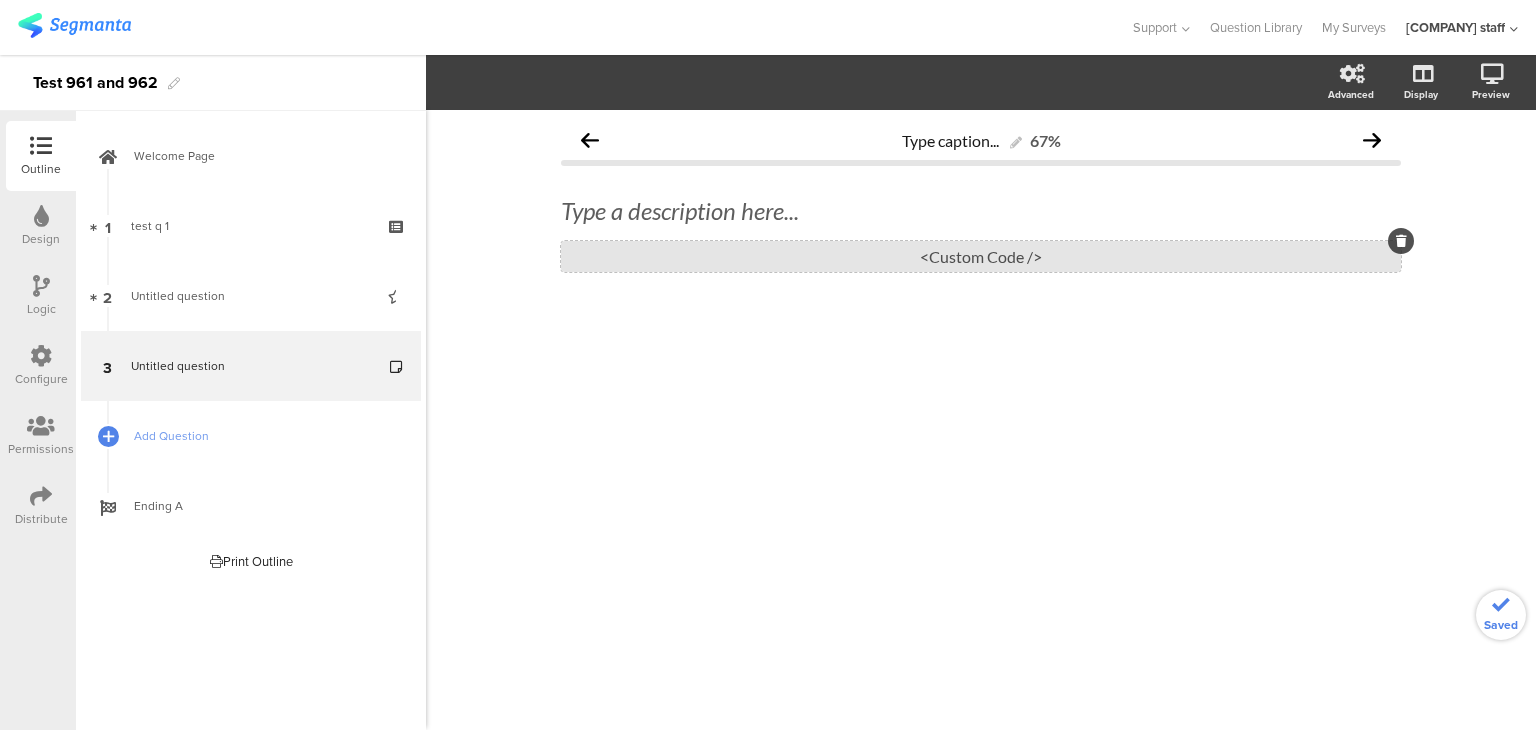 click on "<Custom Code />" at bounding box center (981, 256) 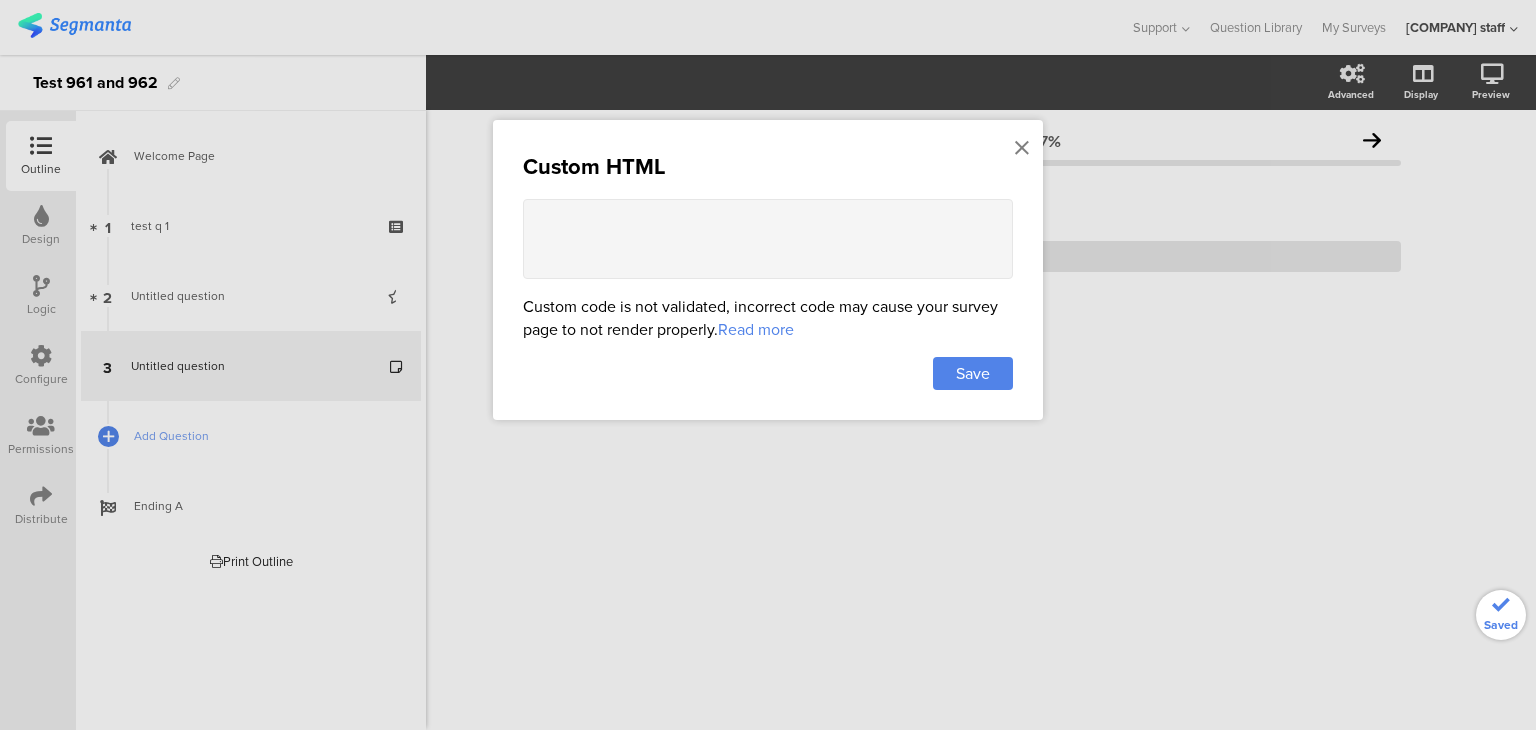 click at bounding box center [768, 239] 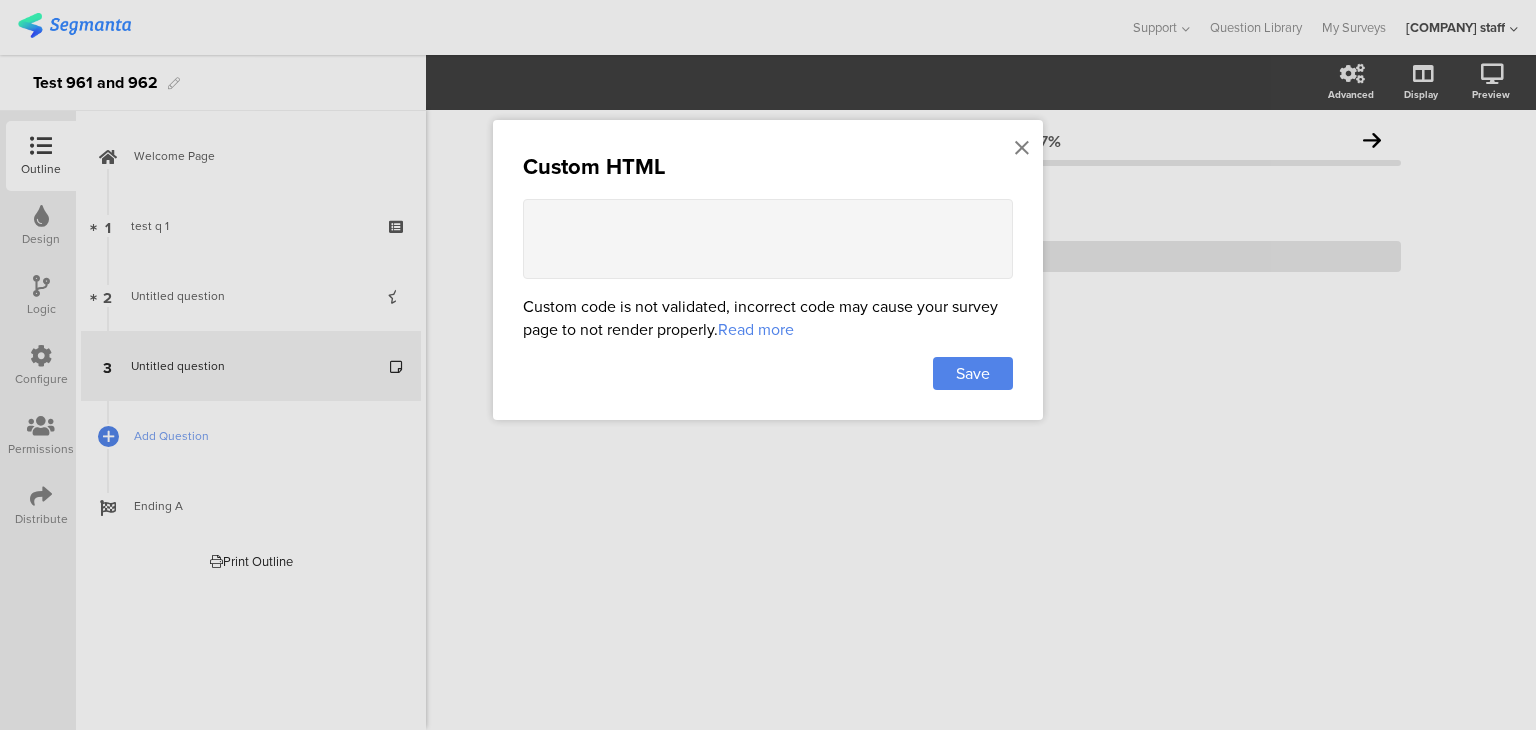paste on "<div style="padding: 20px; background-color: #e0f7fa; border-radius: 10px; text-align: center;">
<h2 style="color: #00796b;">Custom HTML Test Successful!</h2>
<p>This is a test to confirm that custom HTML rendering works inside Segmanta.</p>
<button onclick="alert('Custom HTML and JavaScript are working!')" style="padding: 10px 20px; background-color: #00796b; color: white; border: none; border-radius: 5px; cursor: pointer;">
Click Me
</button>
</div>" 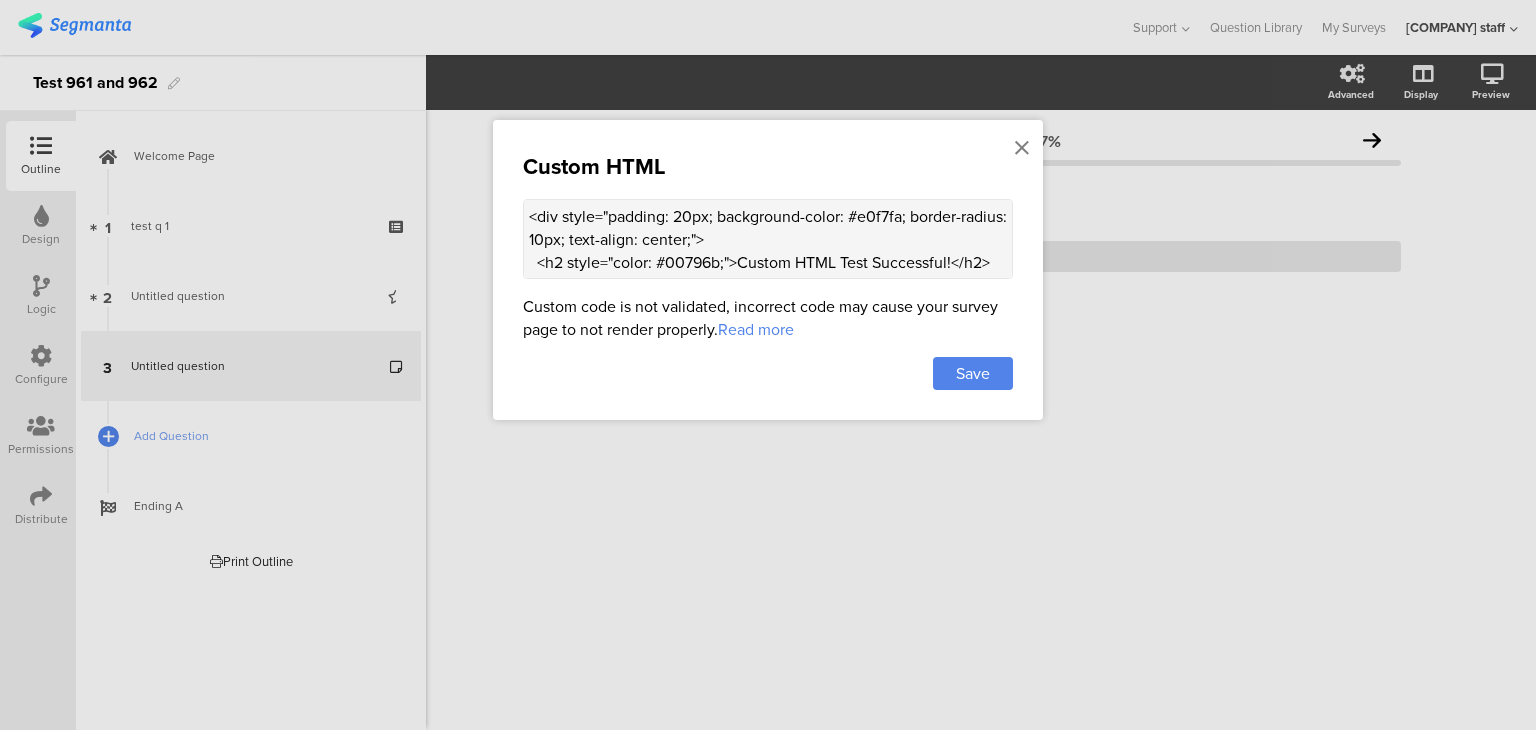 scroll, scrollTop: 228, scrollLeft: 0, axis: vertical 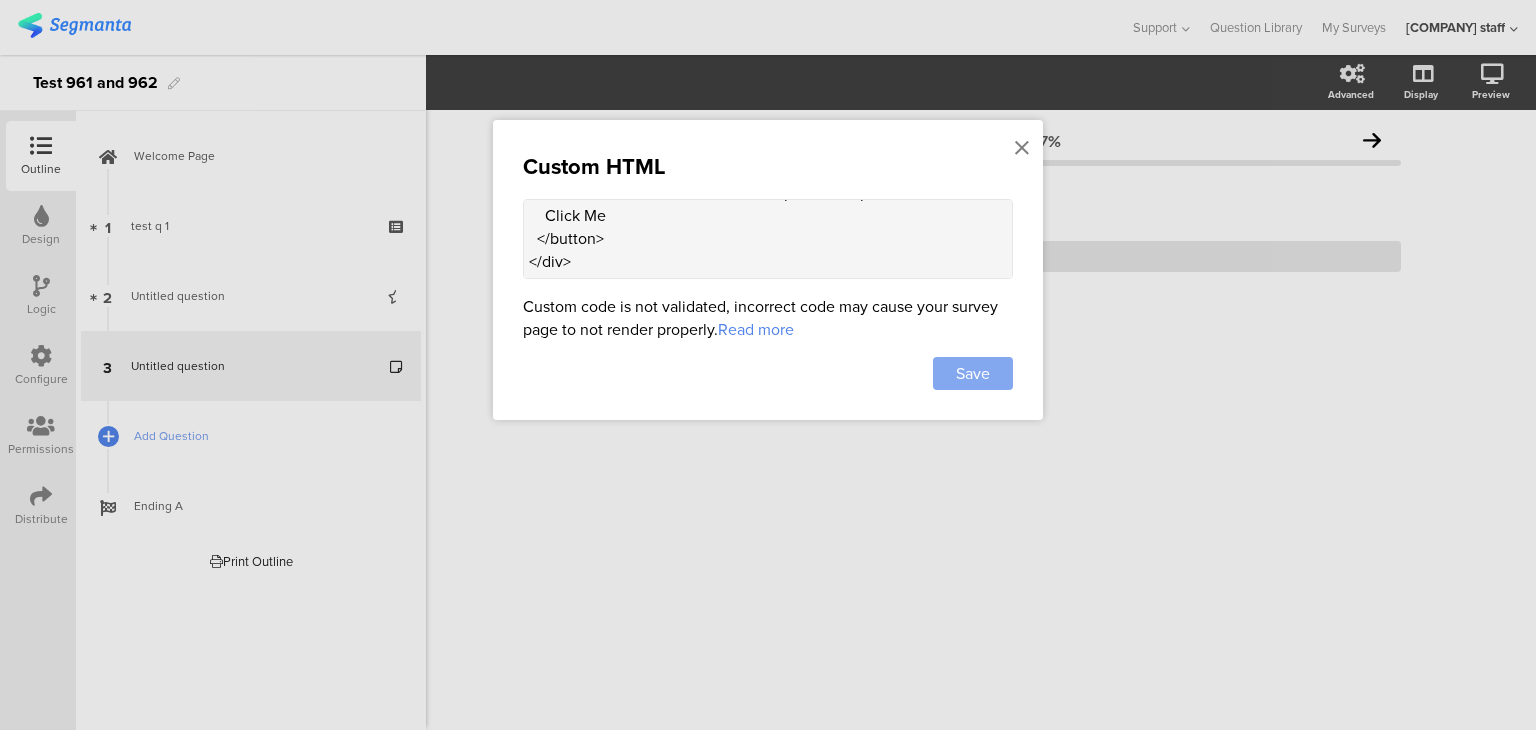 type on "<div style="padding: 20px; background-color: #e0f7fa; border-radius: 10px; text-align: center;">
<h2 style="color: #00796b;">Custom HTML Test Successful!</h2>
<p>This is a test to confirm that custom HTML rendering works inside Segmanta.</p>
<button onclick="alert('Custom HTML and JavaScript are working!')" style="padding: 10px 20px; background-color: #00796b; color: white; border: none; border-radius: 5px; cursor: pointer;">
Click Me
</button>
</div>" 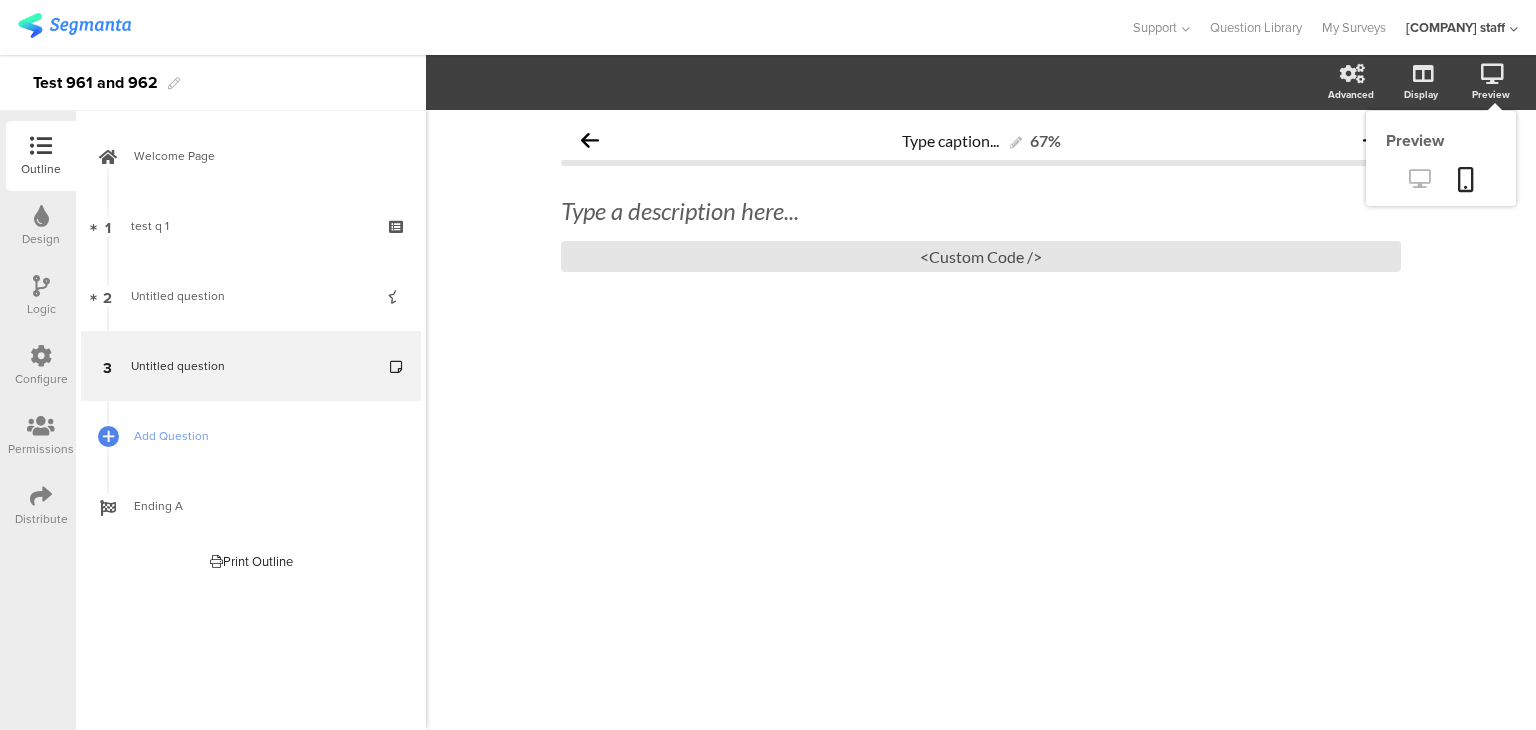 click at bounding box center (1419, 178) 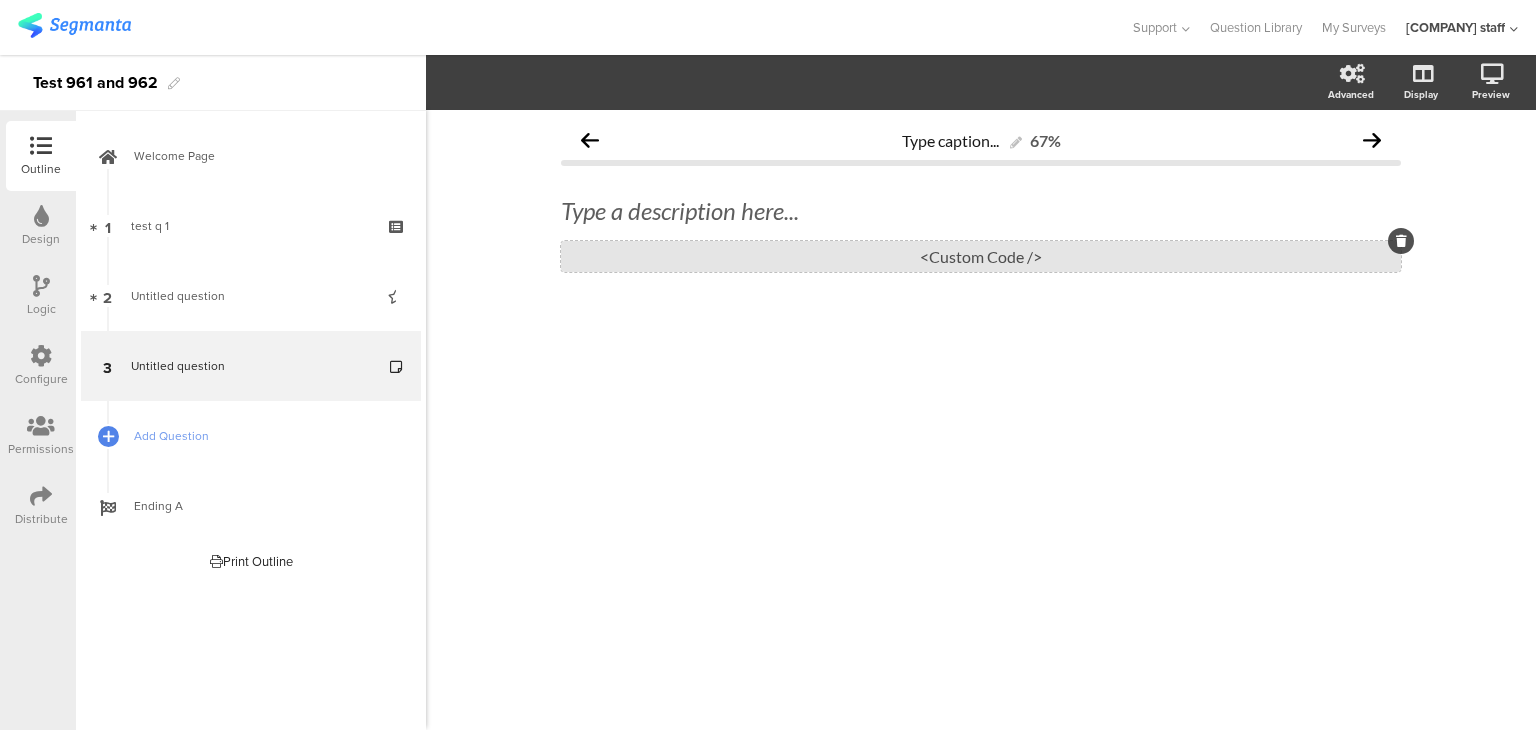 click on "<Custom Code />" at bounding box center [981, 256] 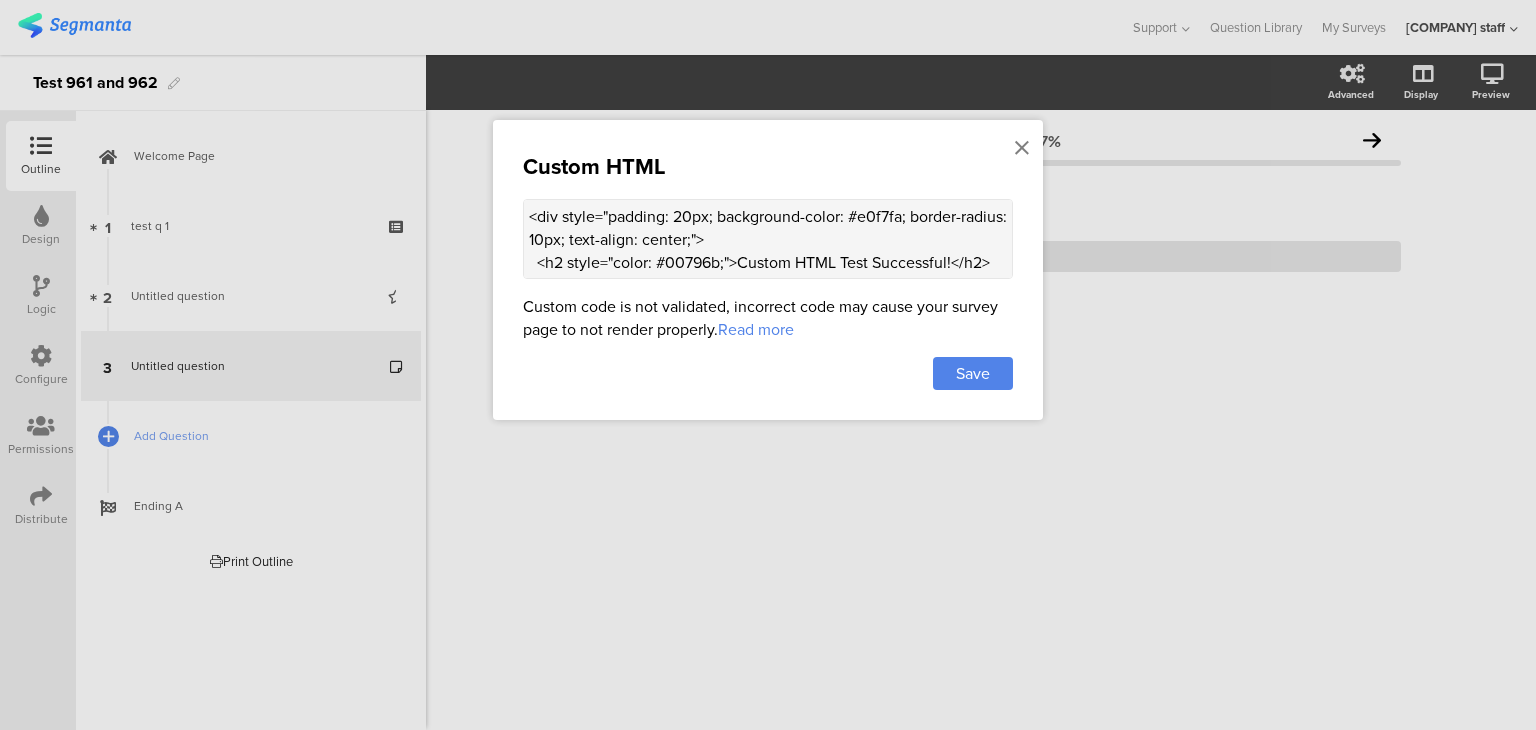 click at bounding box center (768, 365) 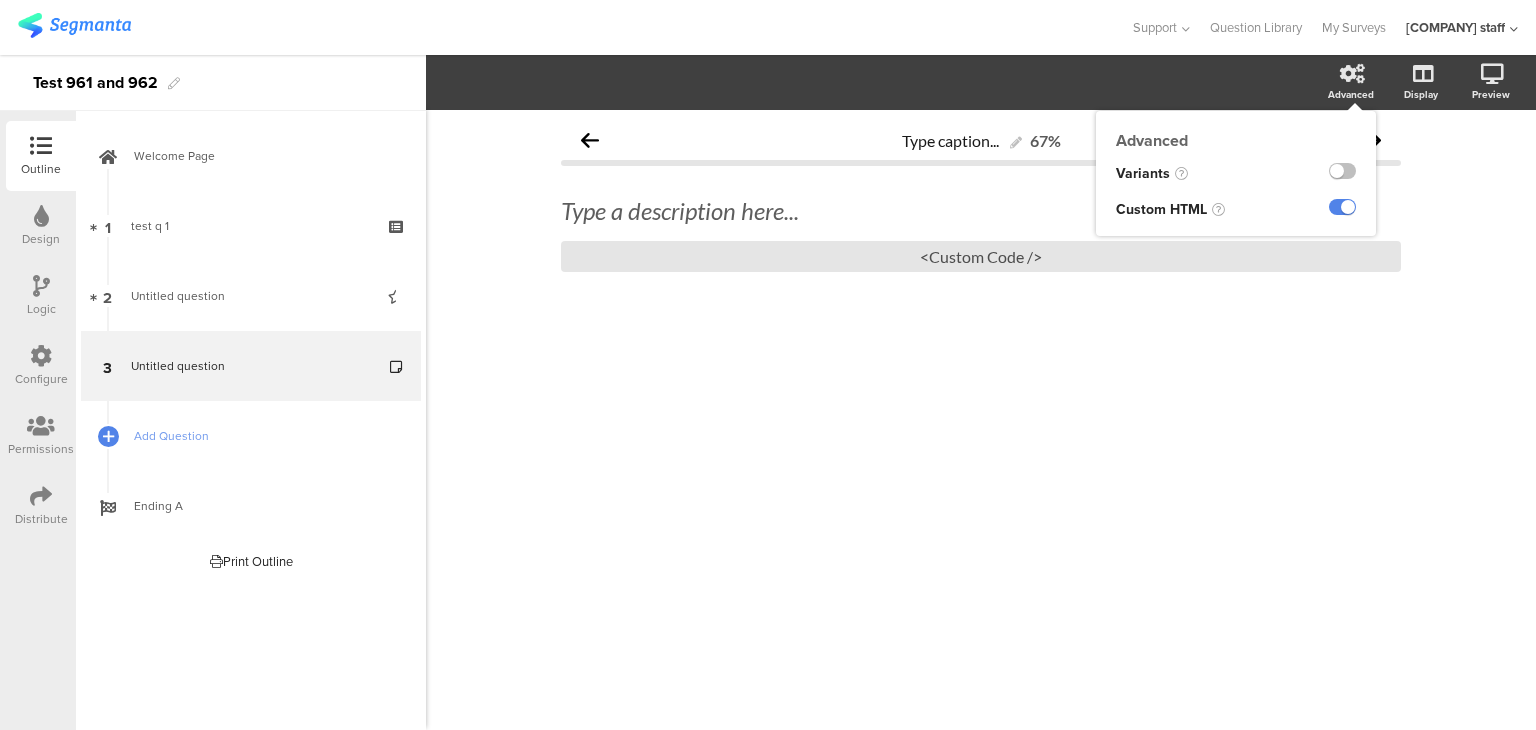 click at bounding box center (1352, 74) 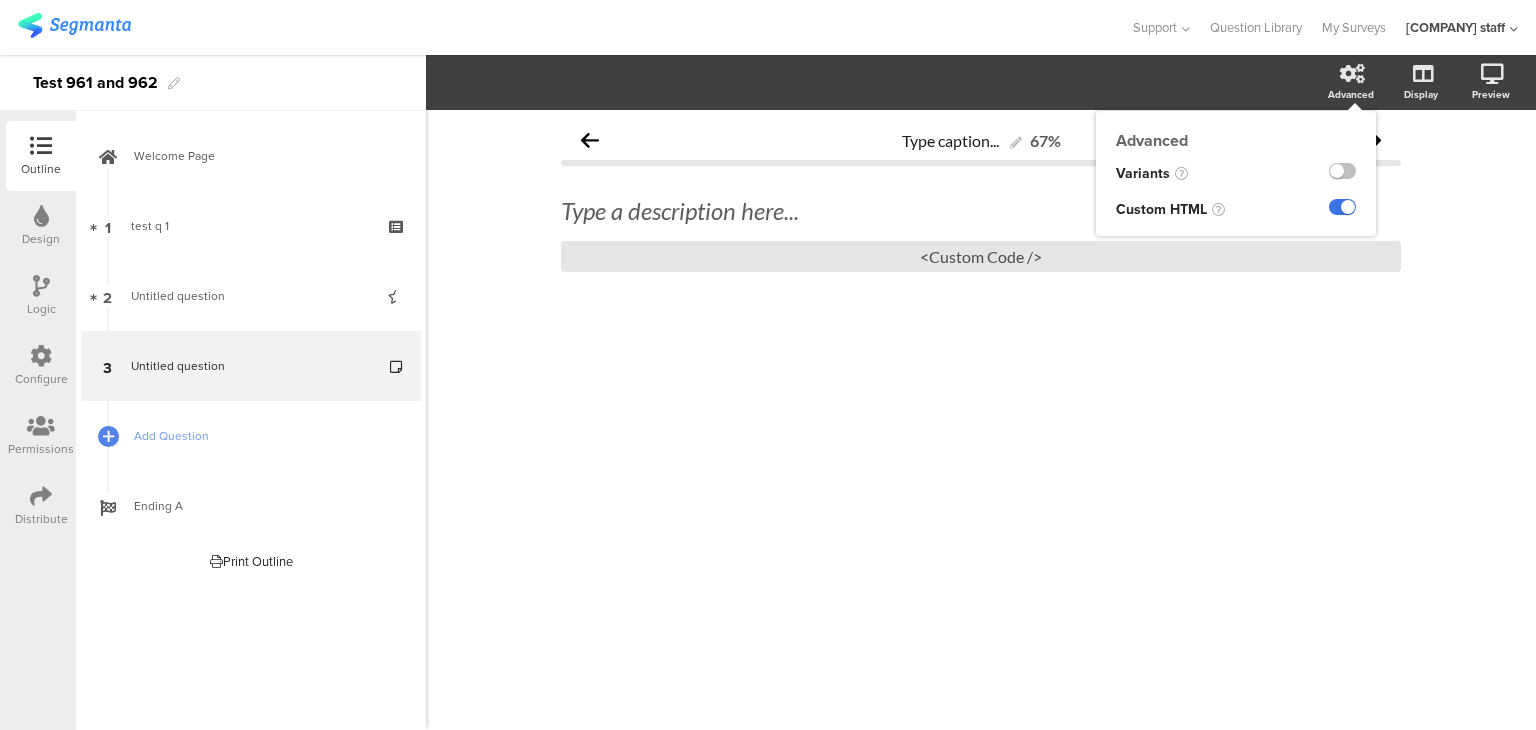 click at bounding box center (1342, 207) 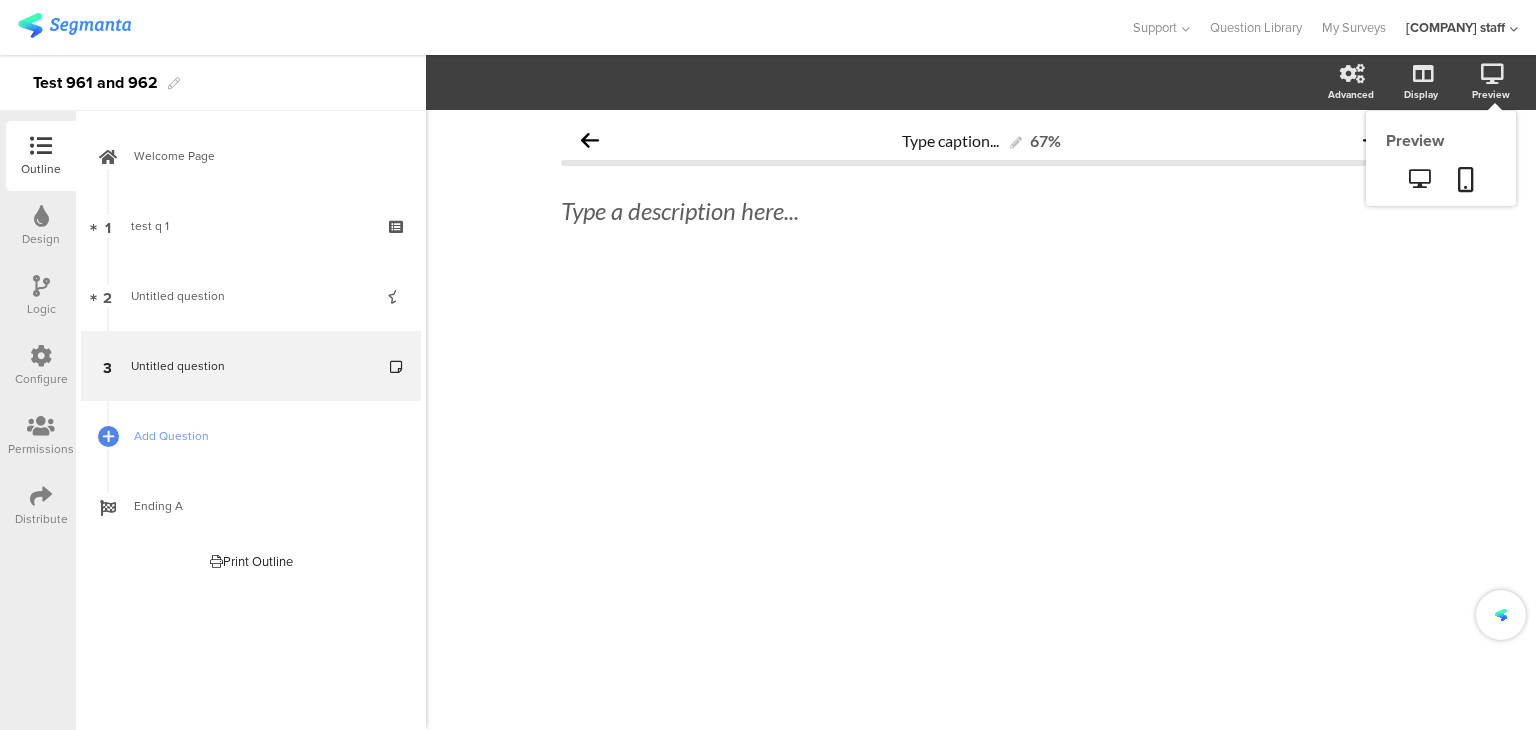 click on "Preview" at bounding box center (1441, 158) 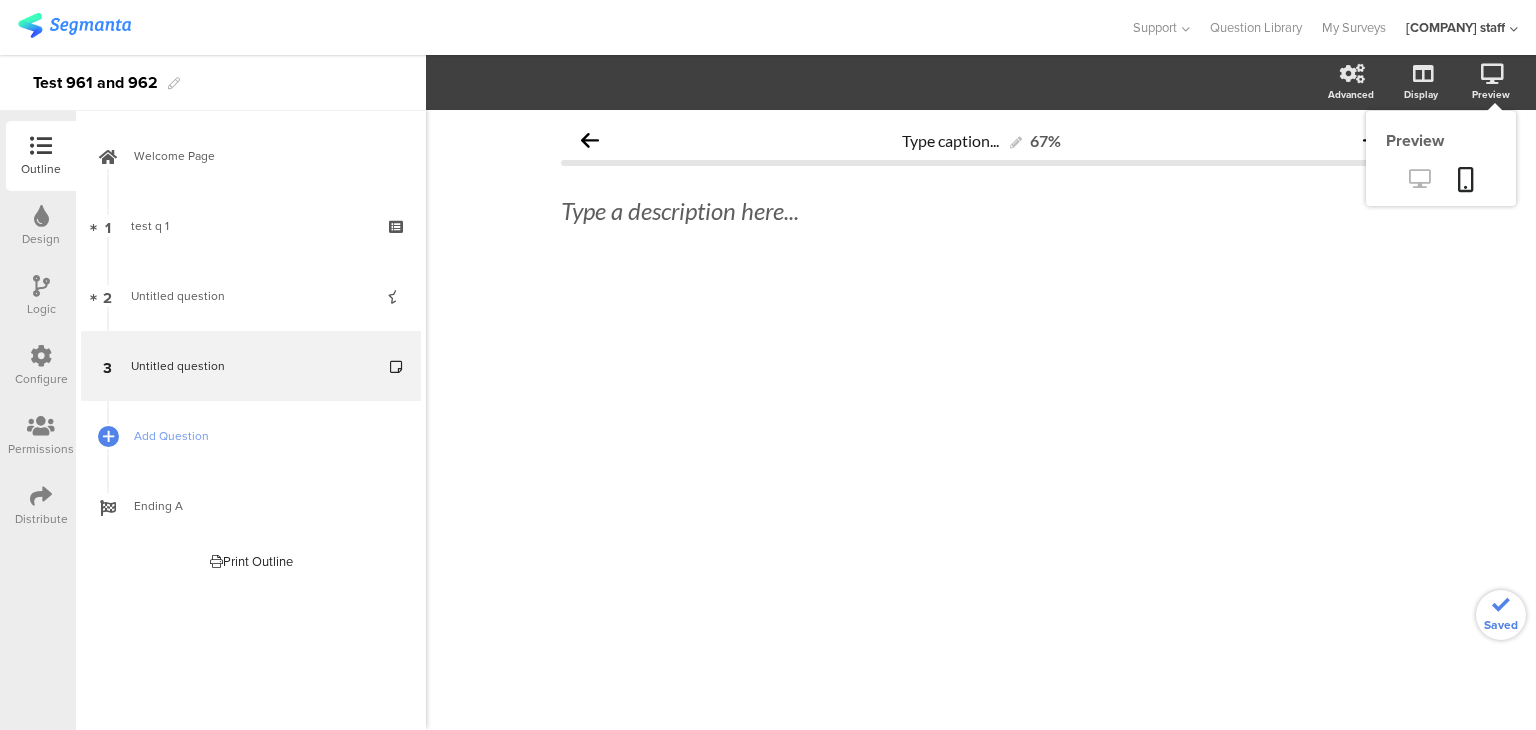click at bounding box center (1419, 178) 